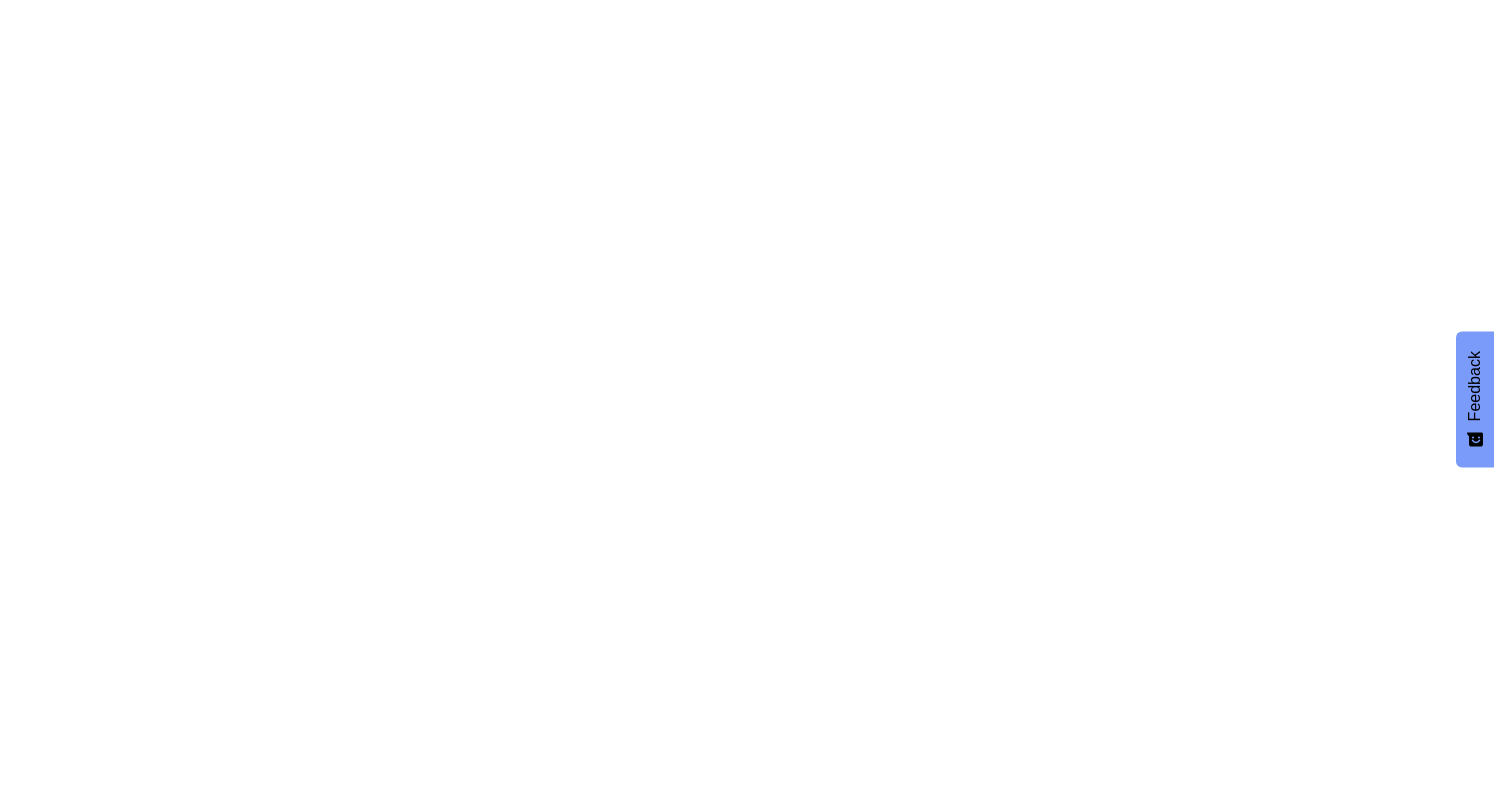scroll, scrollTop: 0, scrollLeft: 0, axis: both 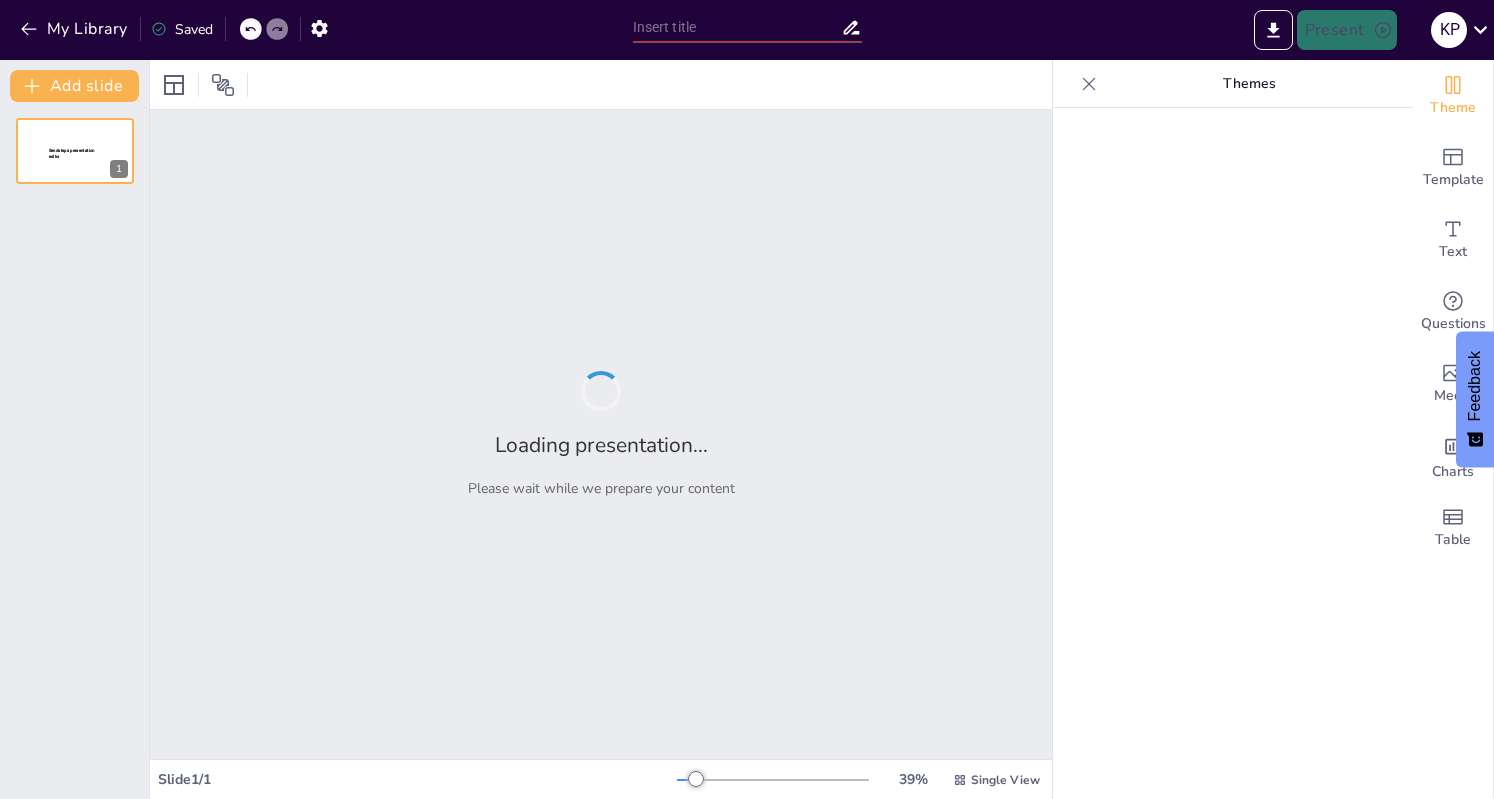 type on "PVR-INOX Merger: An In-Depth Analysis of Deal Metrics and Valuation Dynamics" 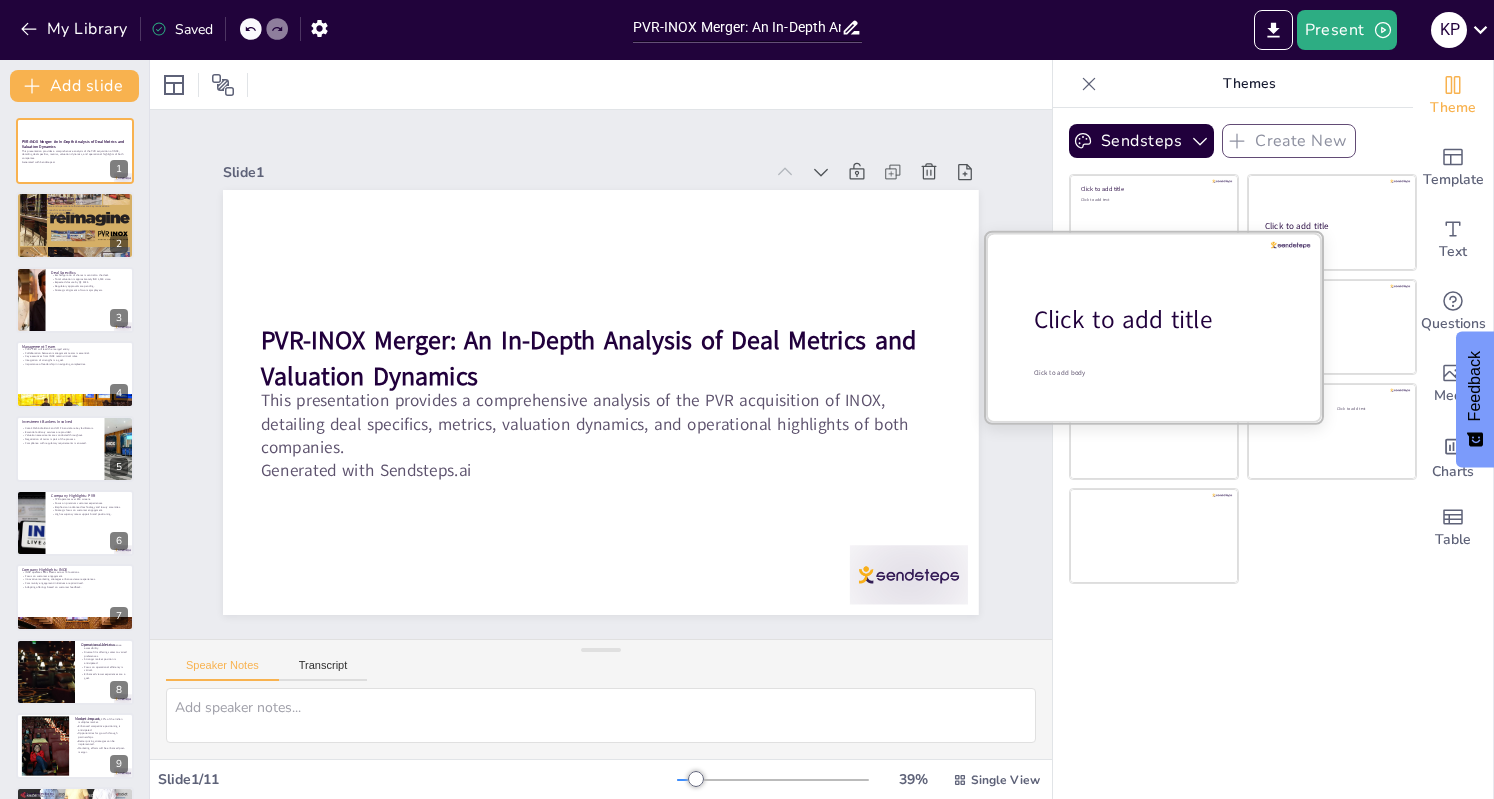 click on "Click to add title" at bounding box center (1161, 320) 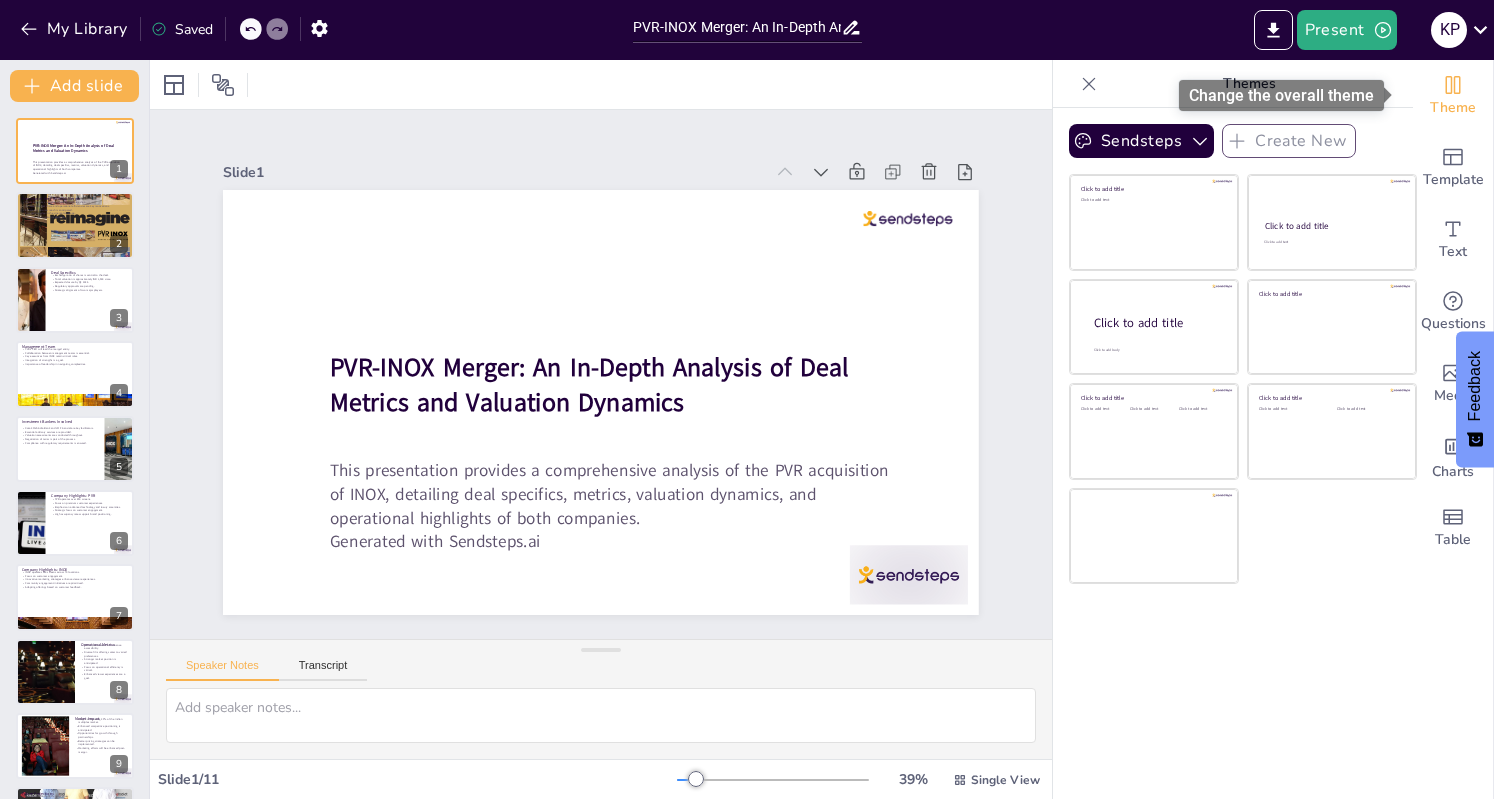 click on "Theme" at bounding box center (1453, 108) 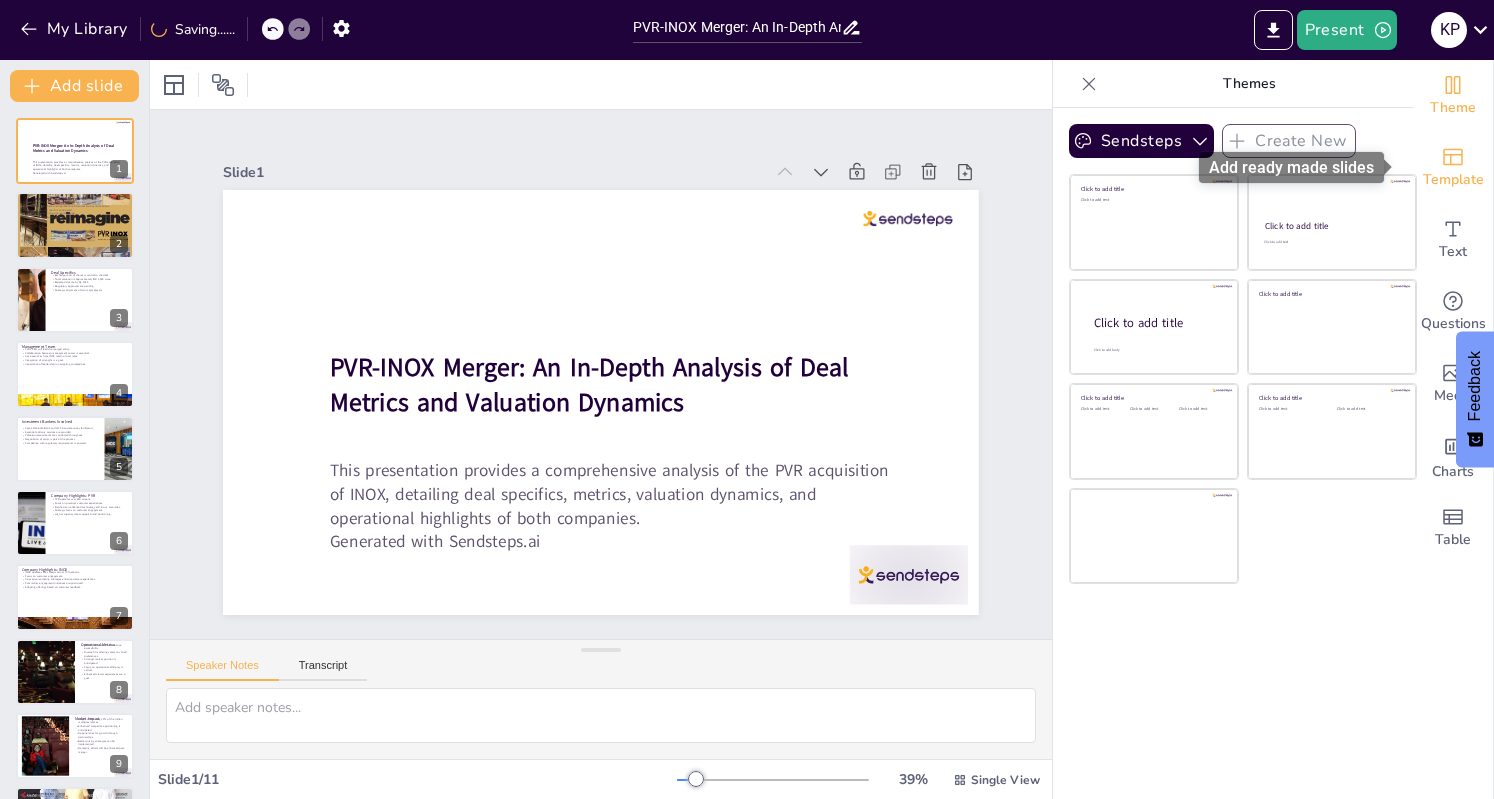 click on "Template" at bounding box center (1453, 180) 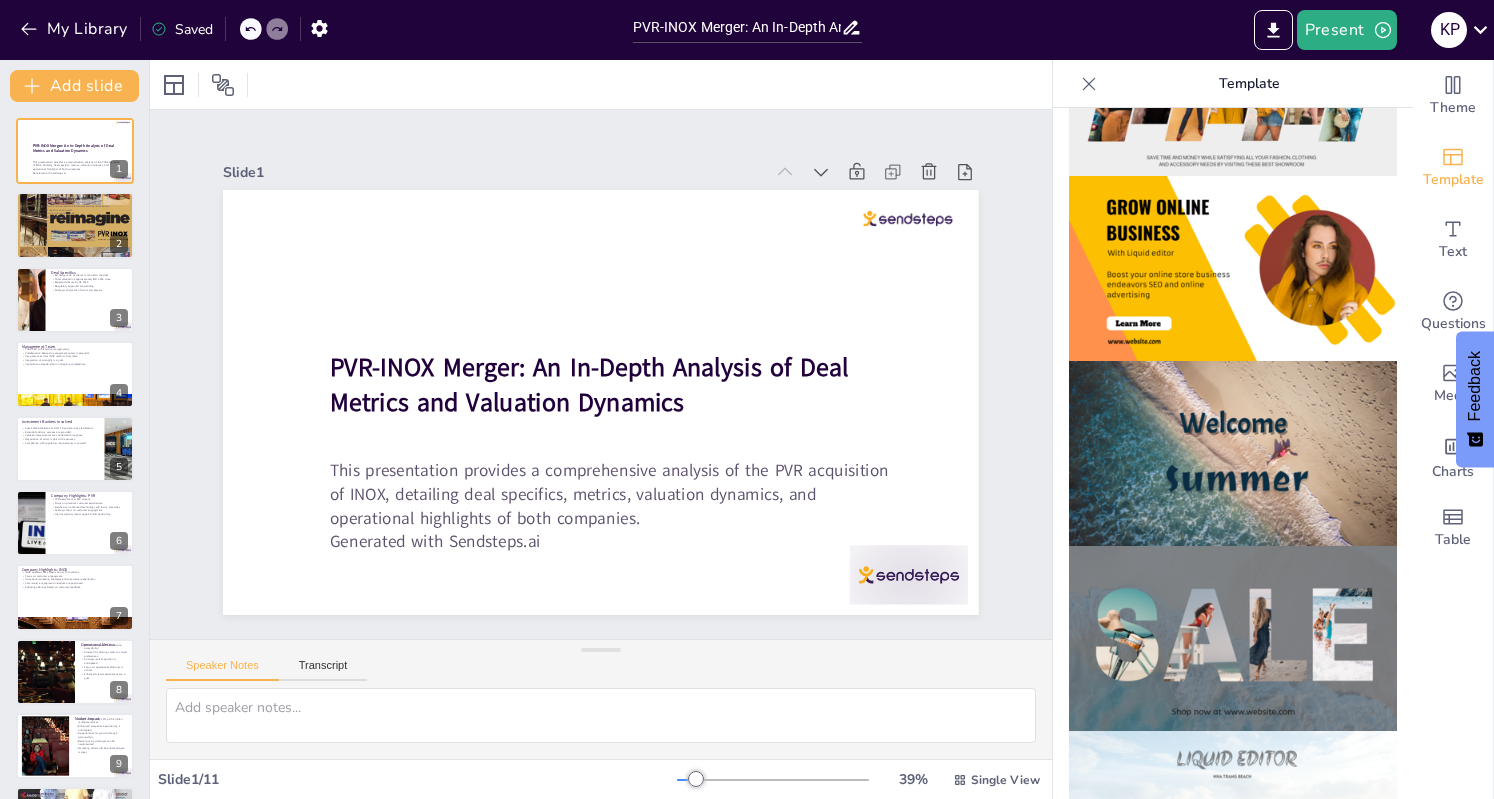 scroll, scrollTop: 677, scrollLeft: 0, axis: vertical 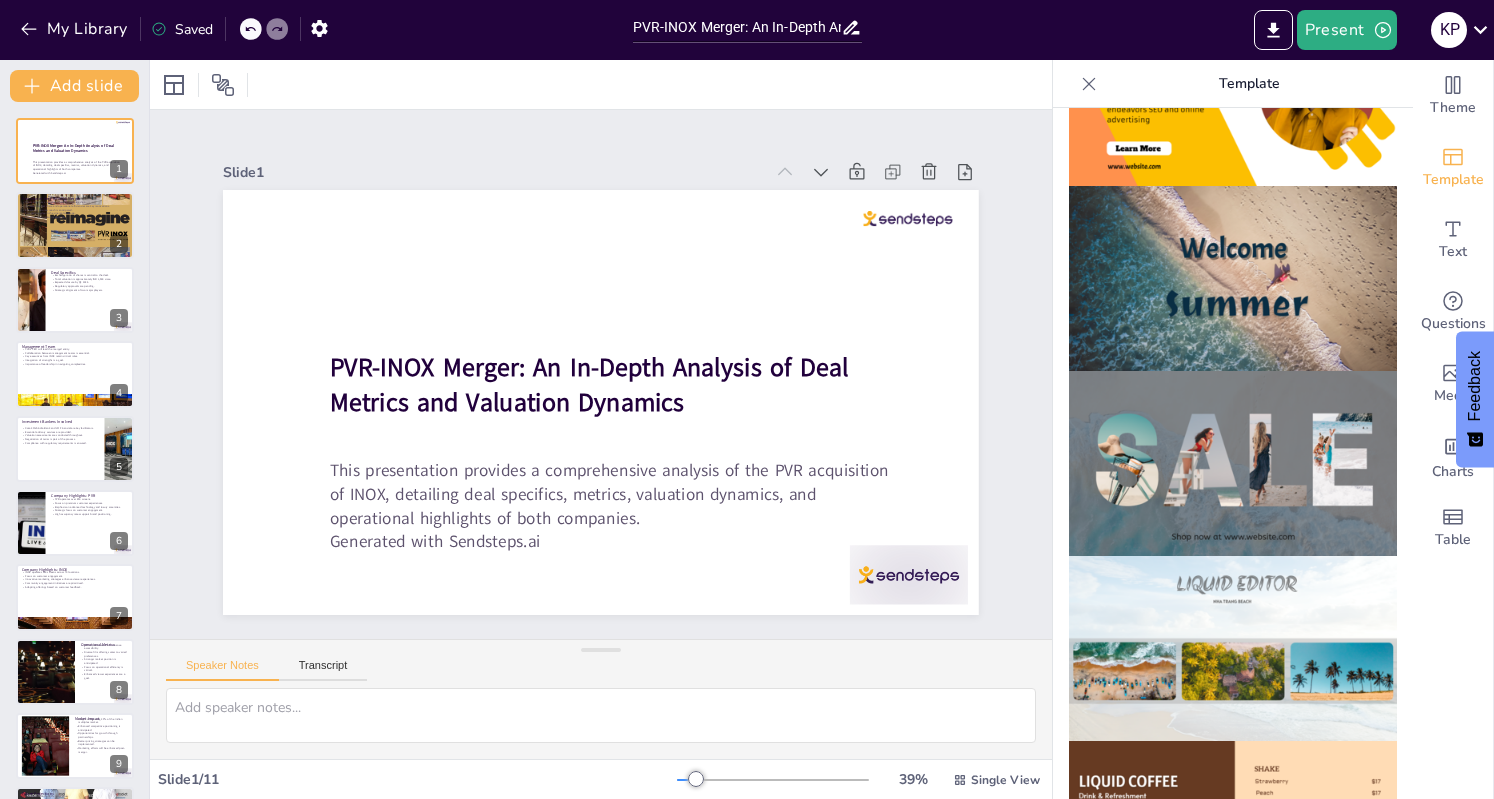 click at bounding box center [1233, 463] 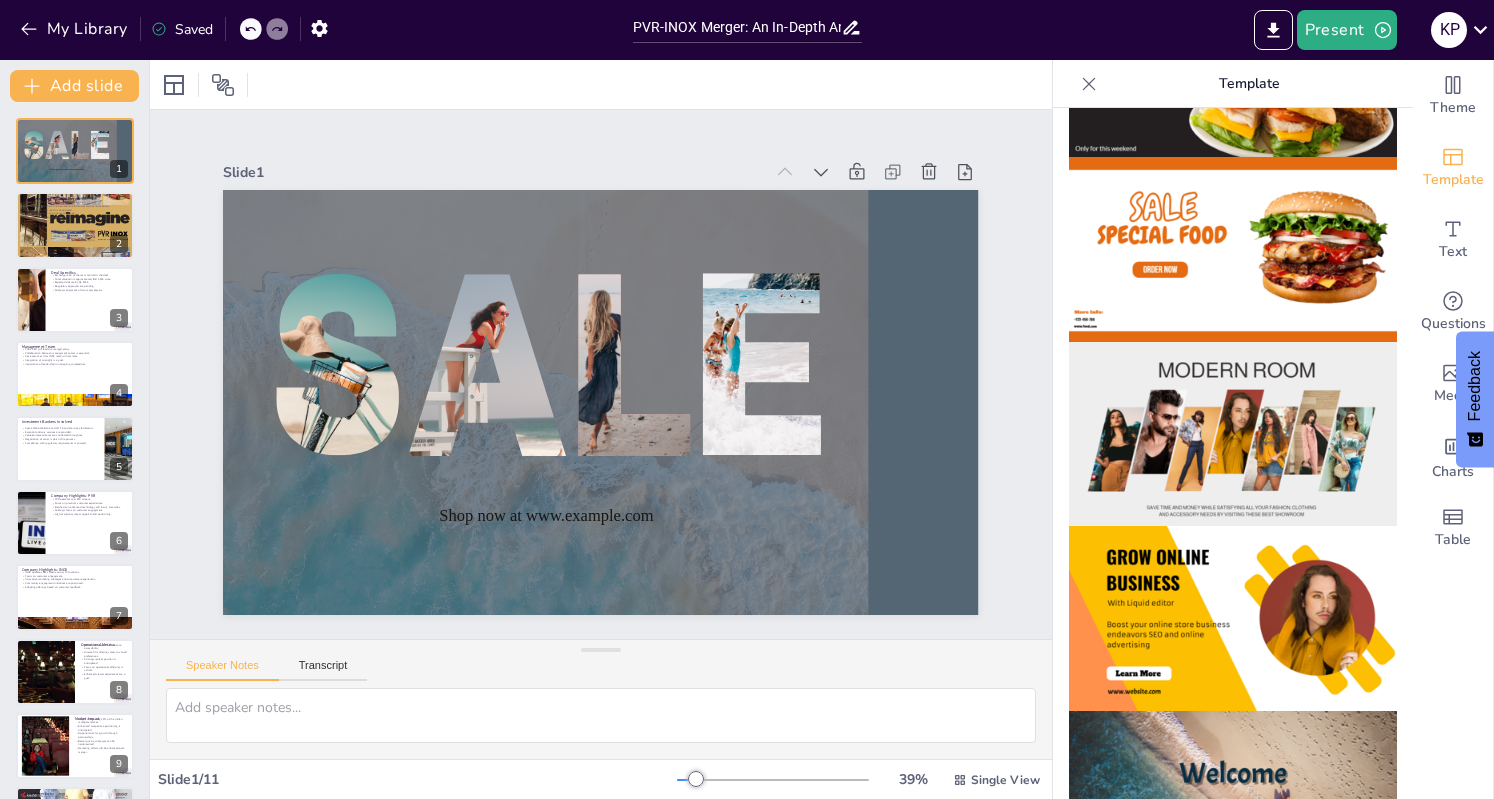 scroll, scrollTop: 0, scrollLeft: 0, axis: both 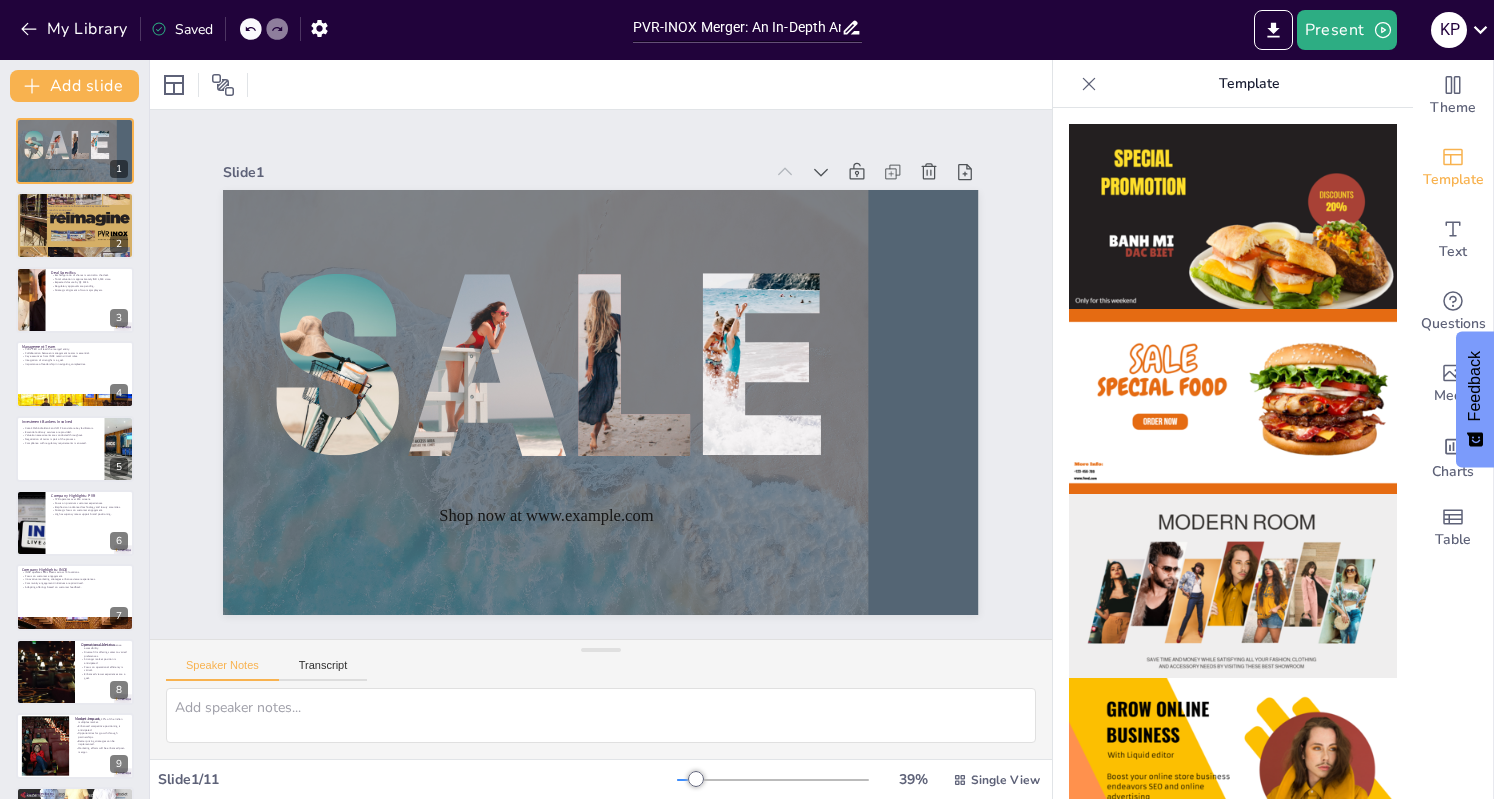 click 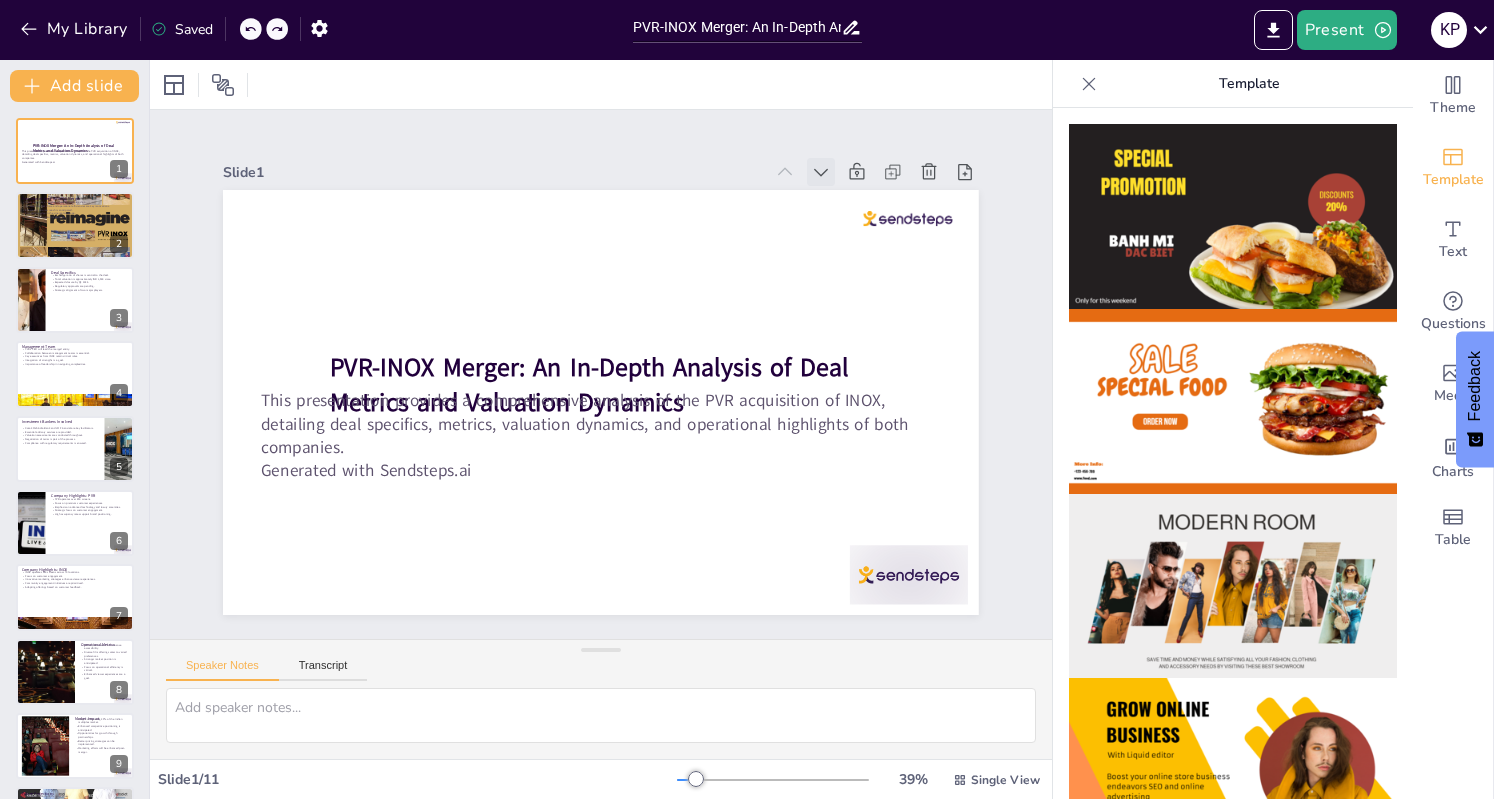 click at bounding box center [821, 172] 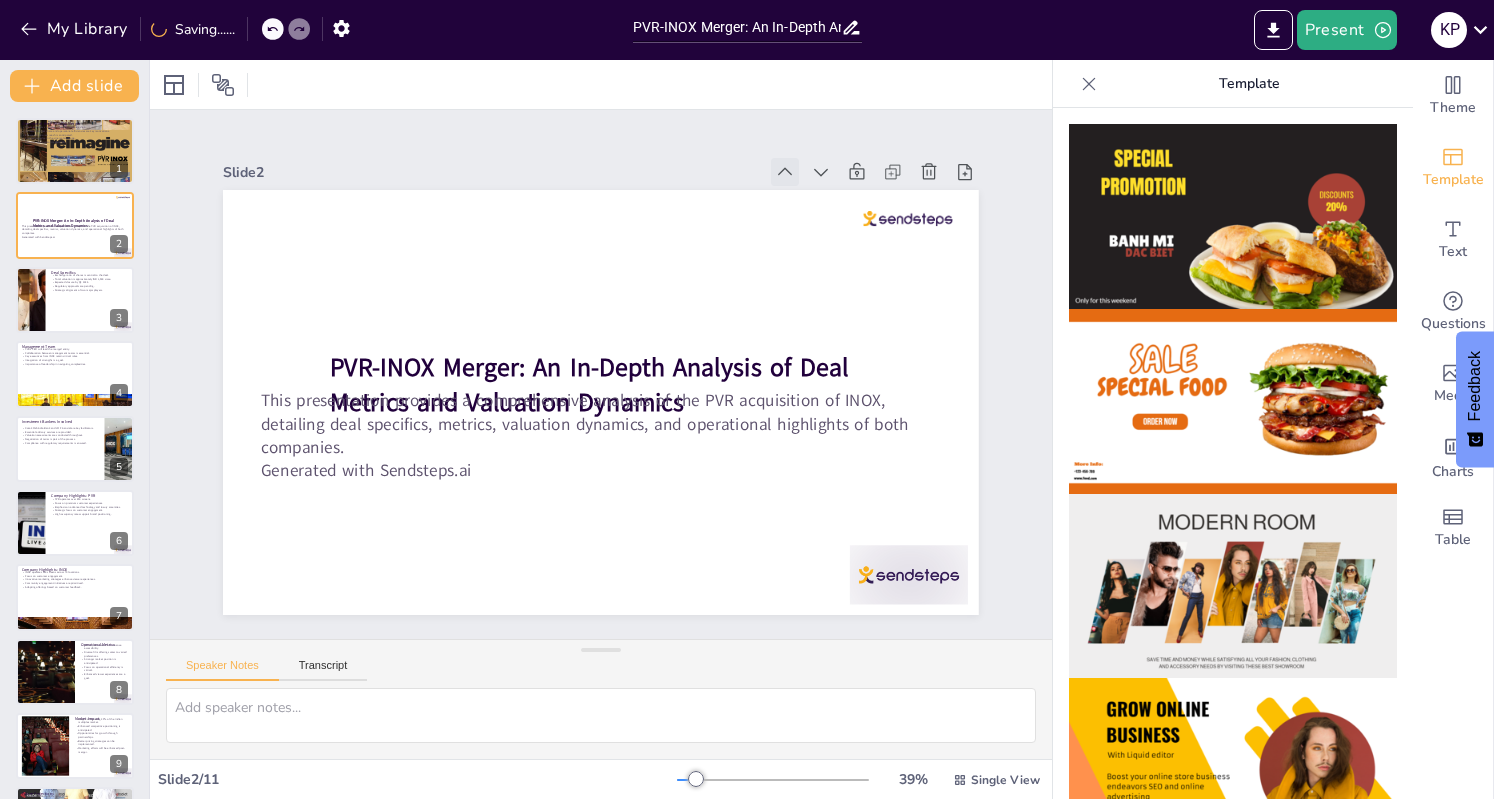 click 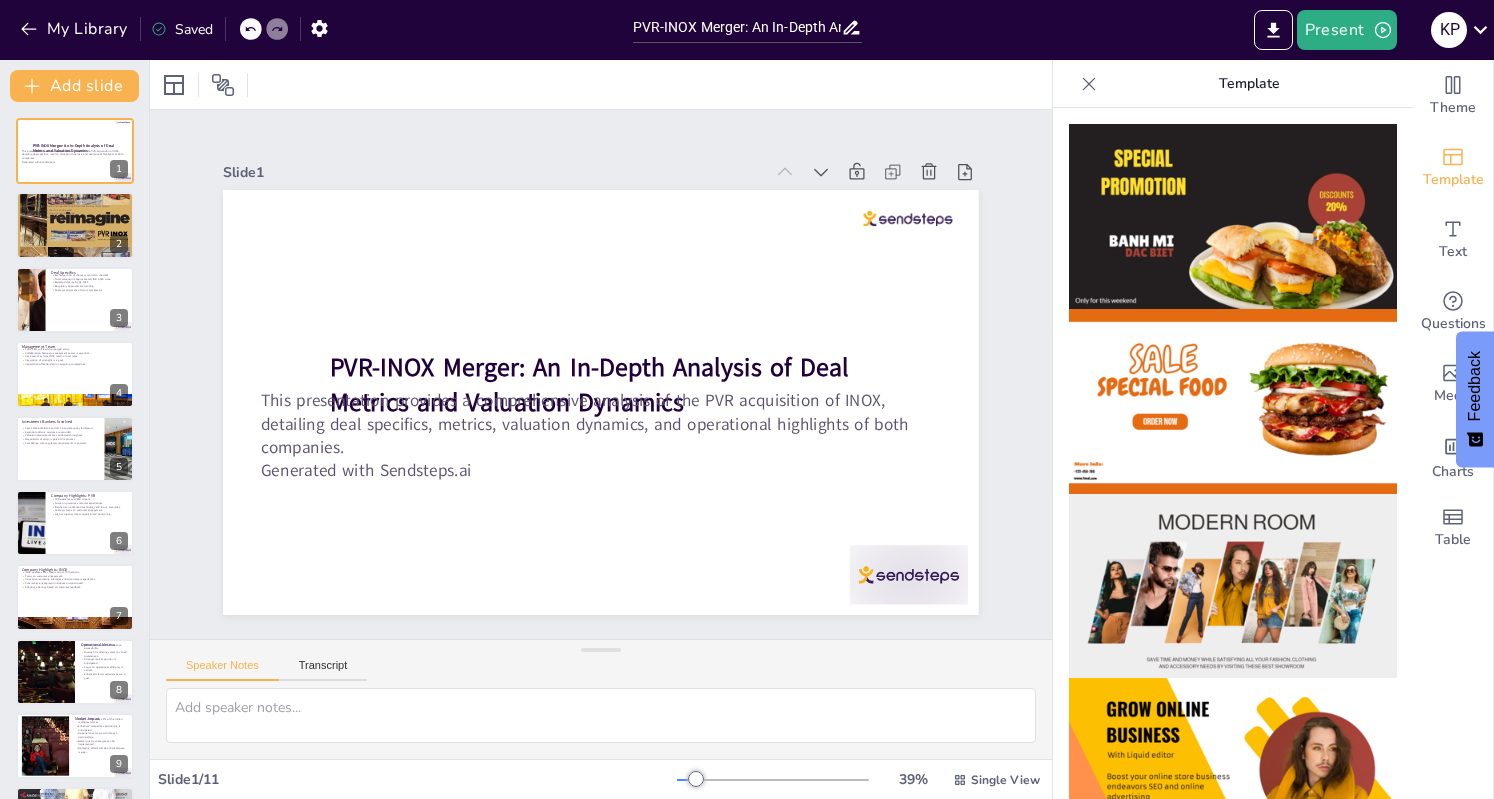 click on "Speaker Notes Transcript" at bounding box center [266, 668] 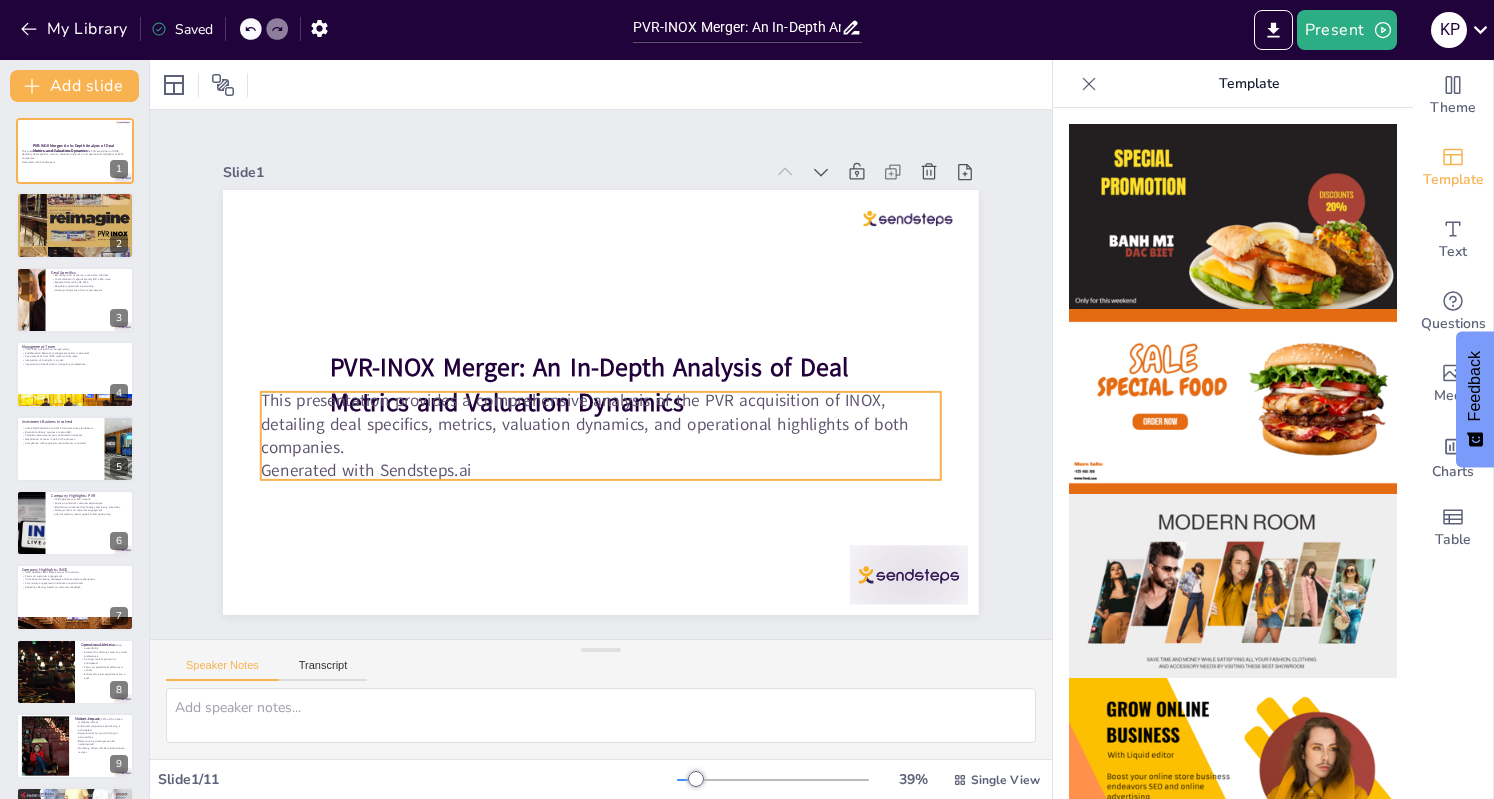 click on "This presentation provides a comprehensive analysis of the PVR acquisition of INOX, detailing deal specifics, metrics, valuation dynamics, and operational highlights of both companies." at bounding box center (601, 424) 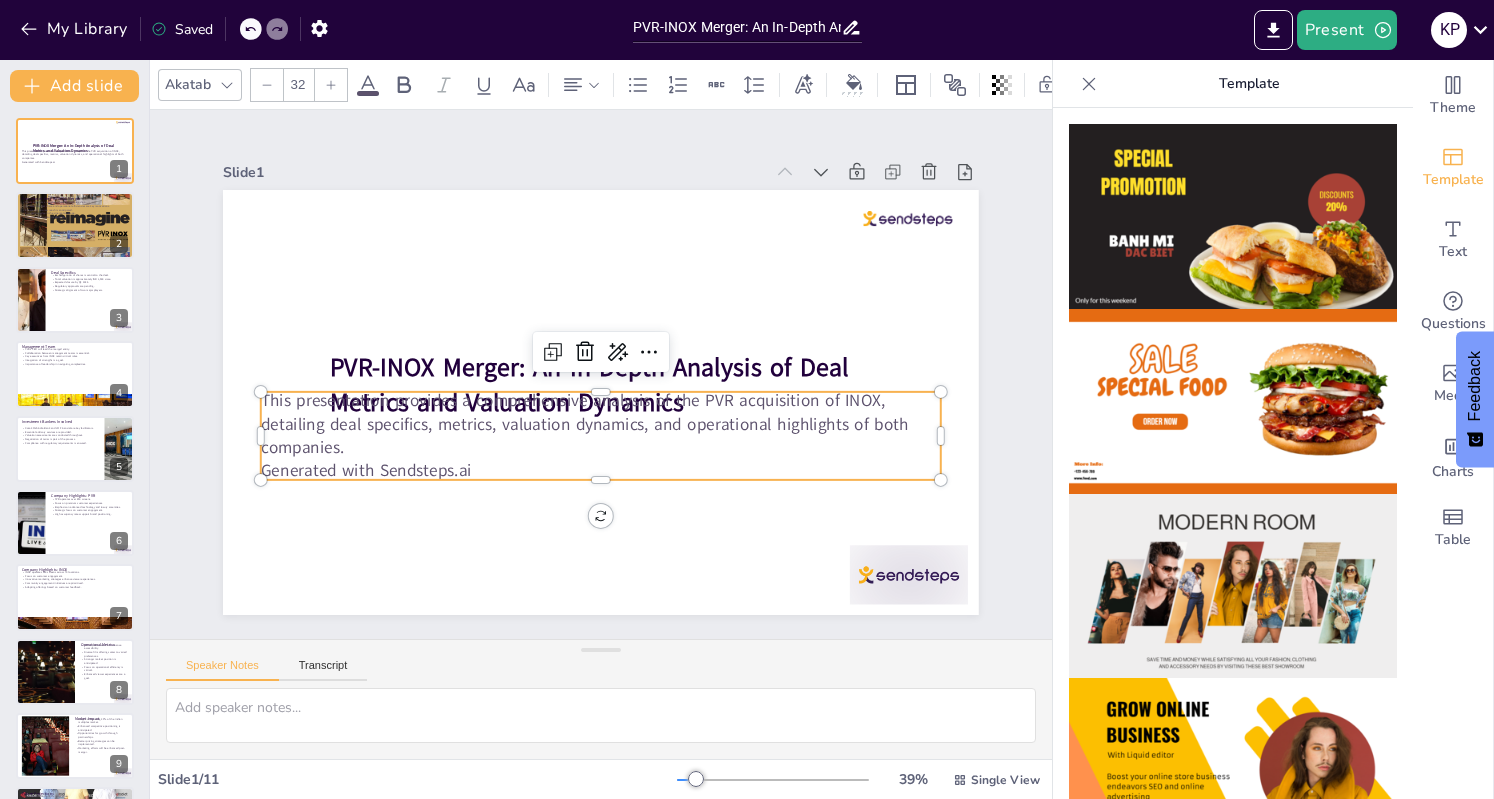click on "This presentation provides a comprehensive analysis of the PVR acquisition of INOX, detailing deal specifics, metrics, valuation dynamics, and operational highlights of both companies." at bounding box center [553, 364] 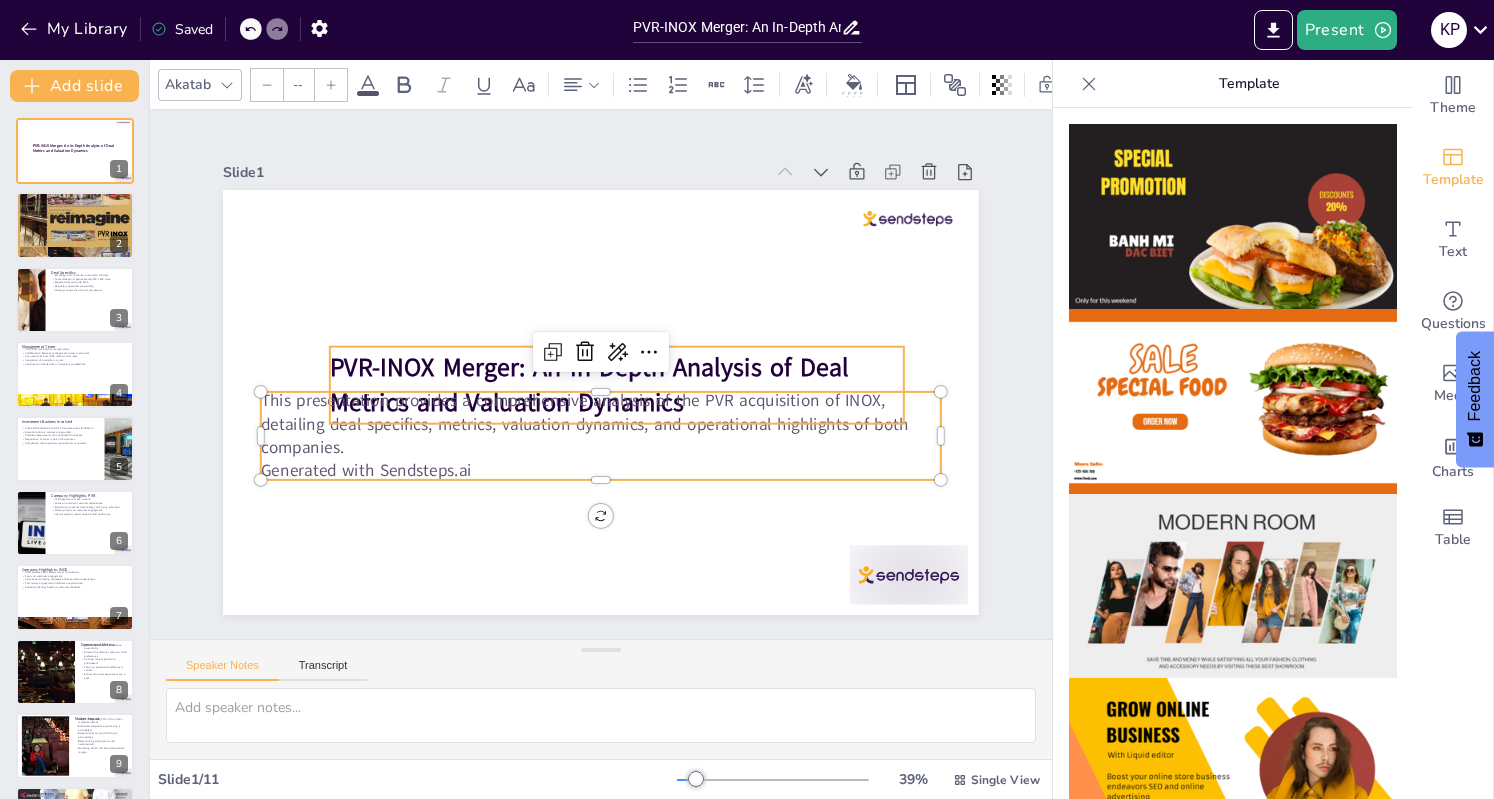 type on "48" 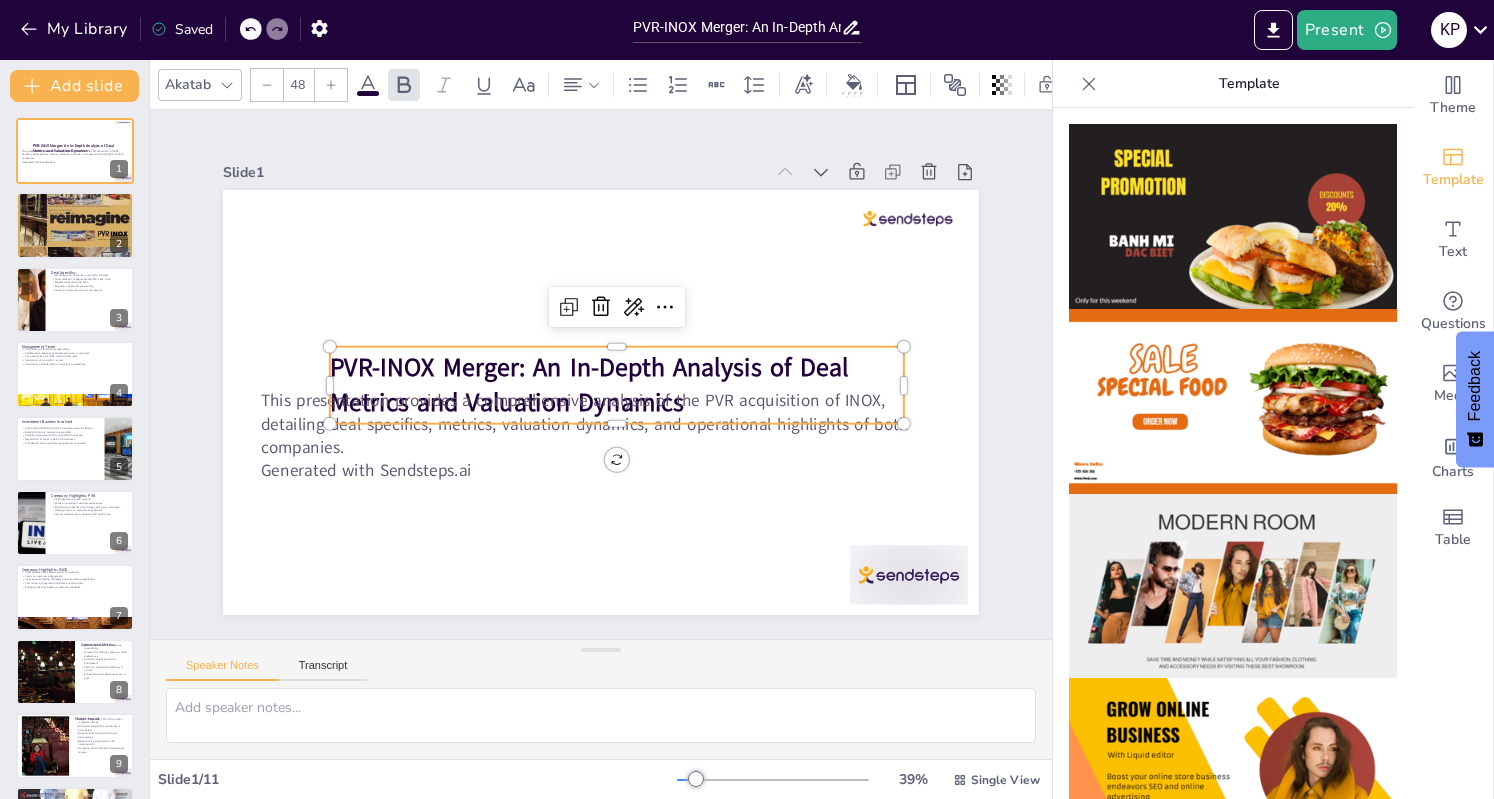 click on "PVR-INOX Merger: An In-Depth Analysis of Deal Metrics and Valuation Dynamics" at bounding box center (589, 384) 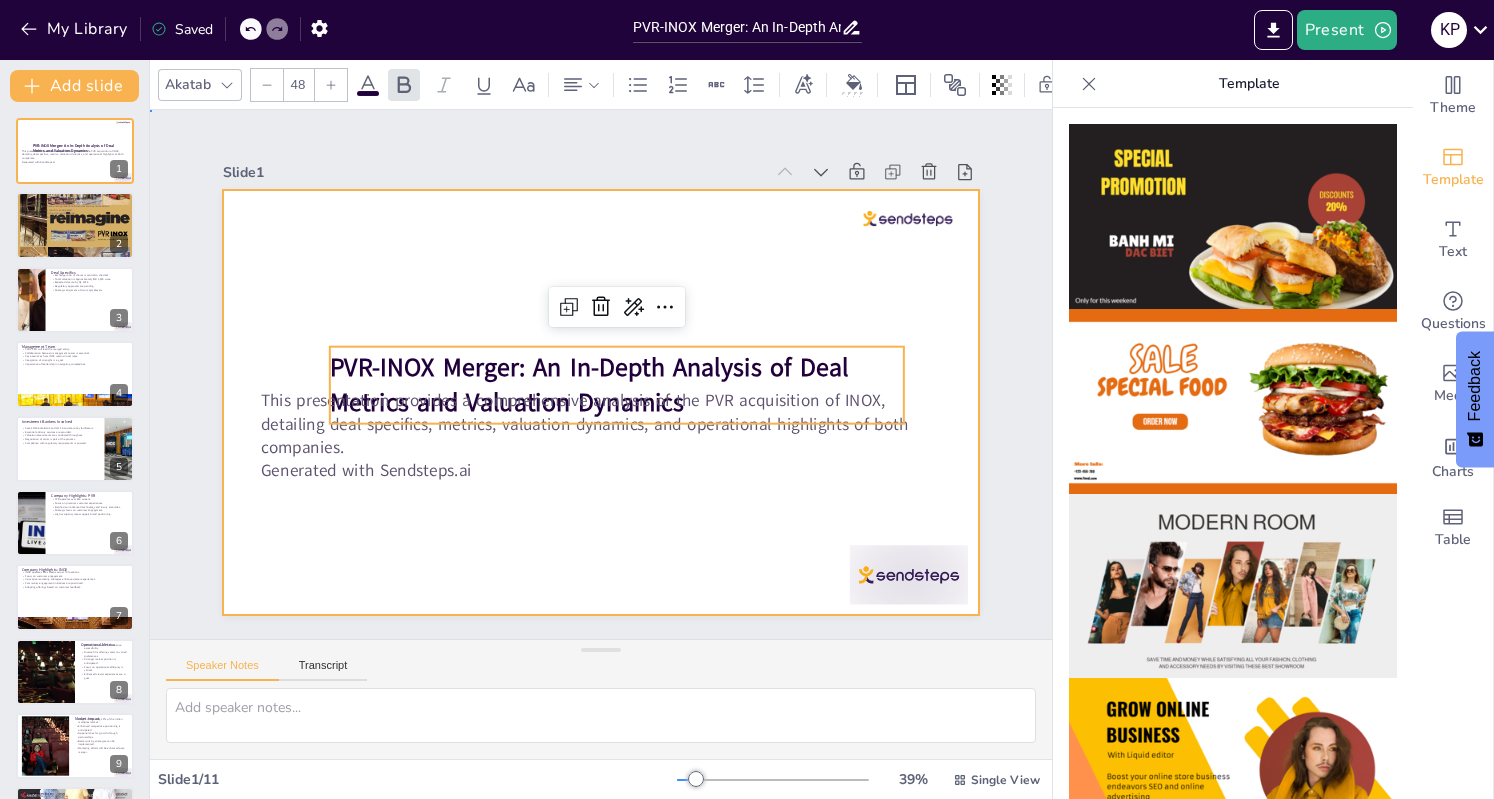 click at bounding box center [601, 402] 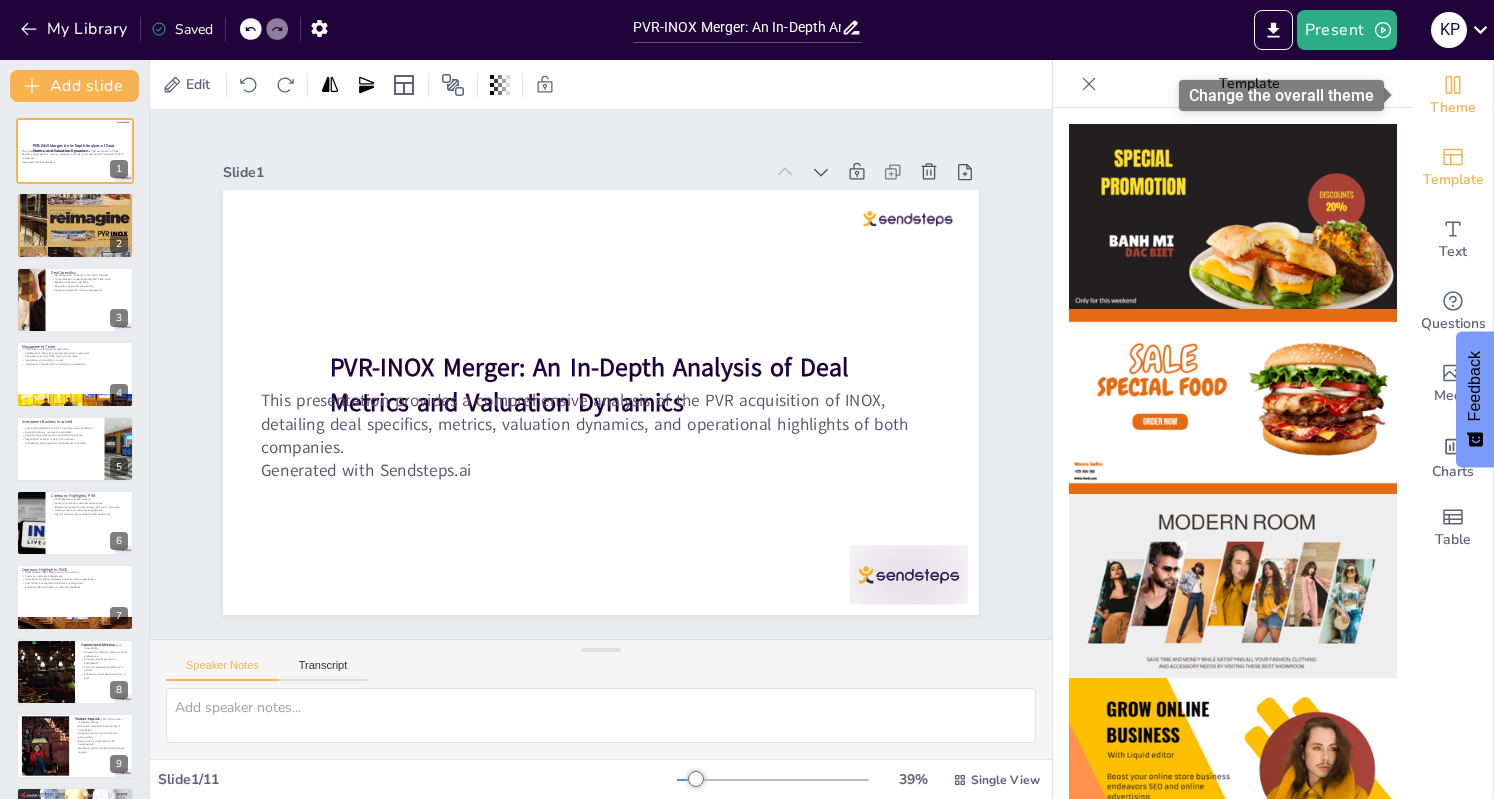 click on "Theme" at bounding box center (1453, 108) 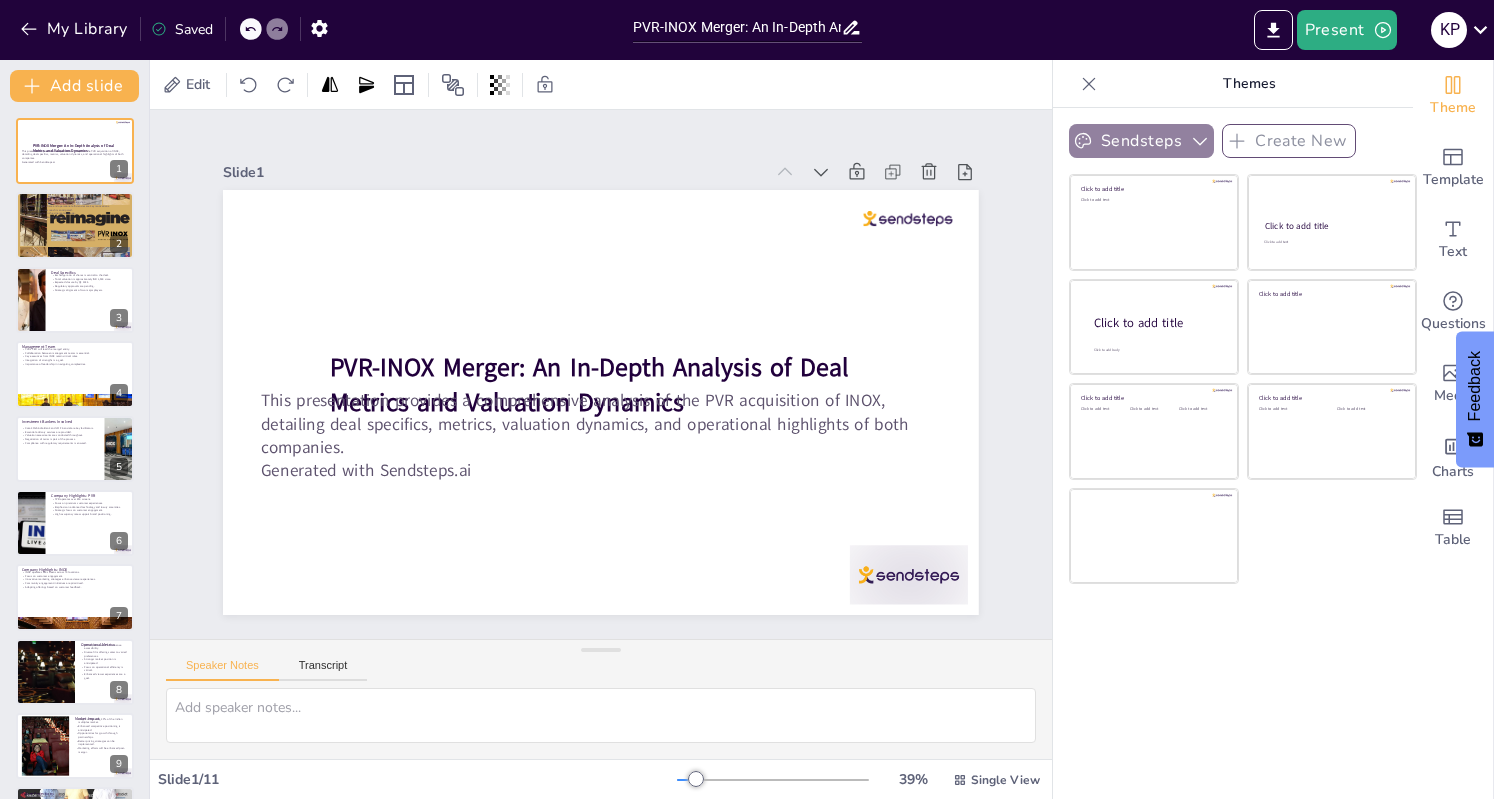 click 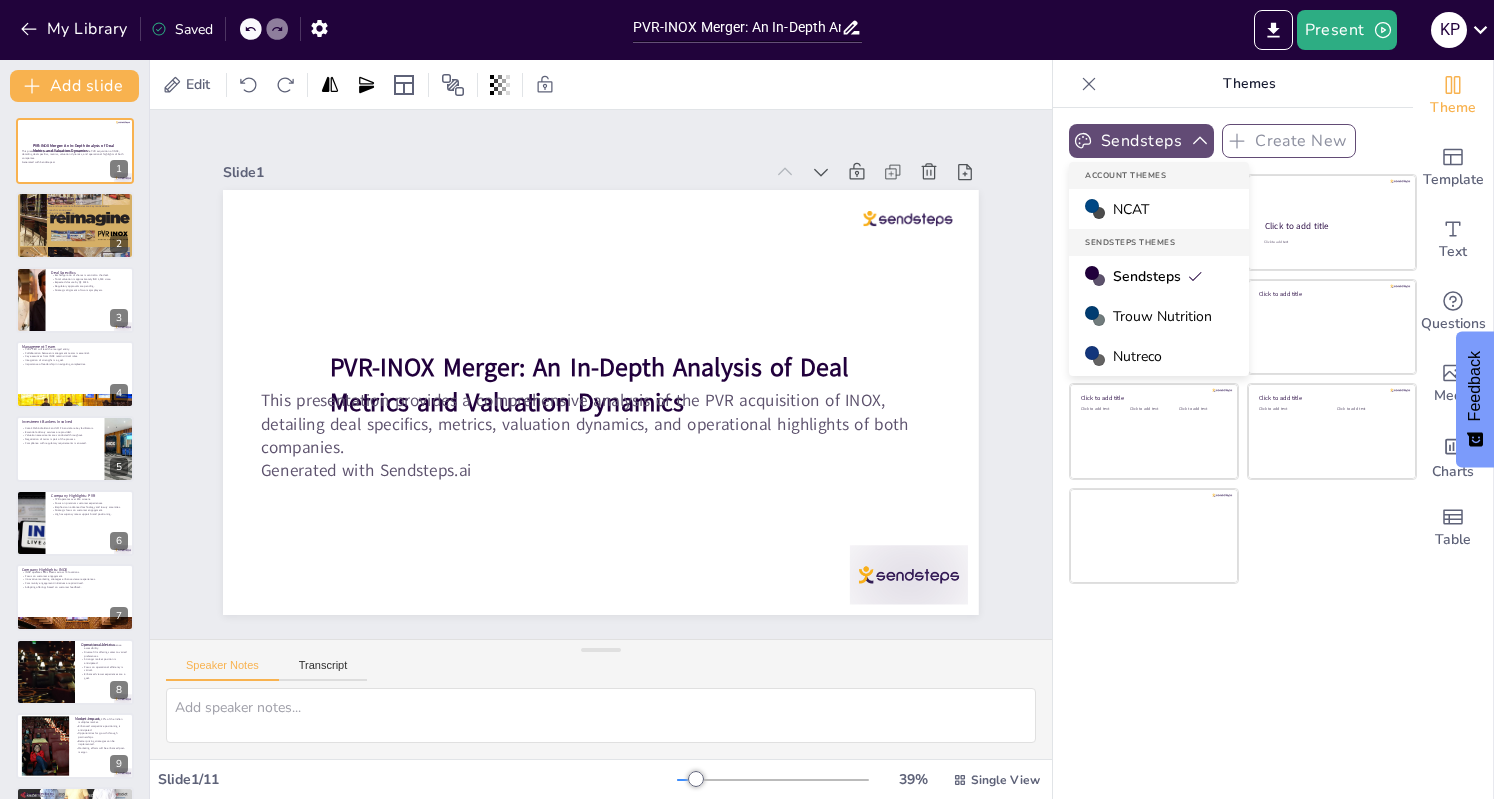 click on "Trouw Nutrition" at bounding box center (1162, 316) 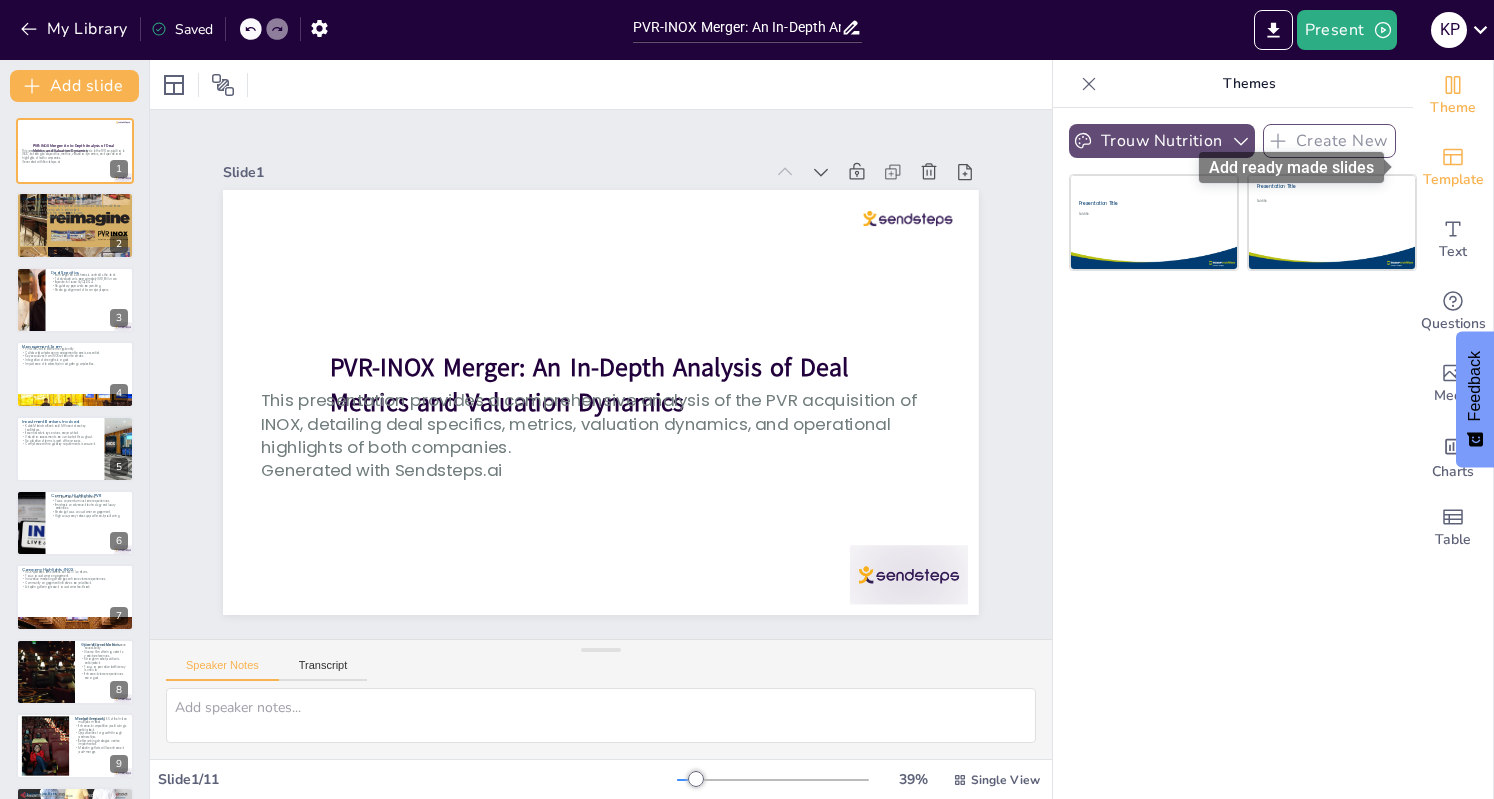 click on "Template" at bounding box center (1453, 168) 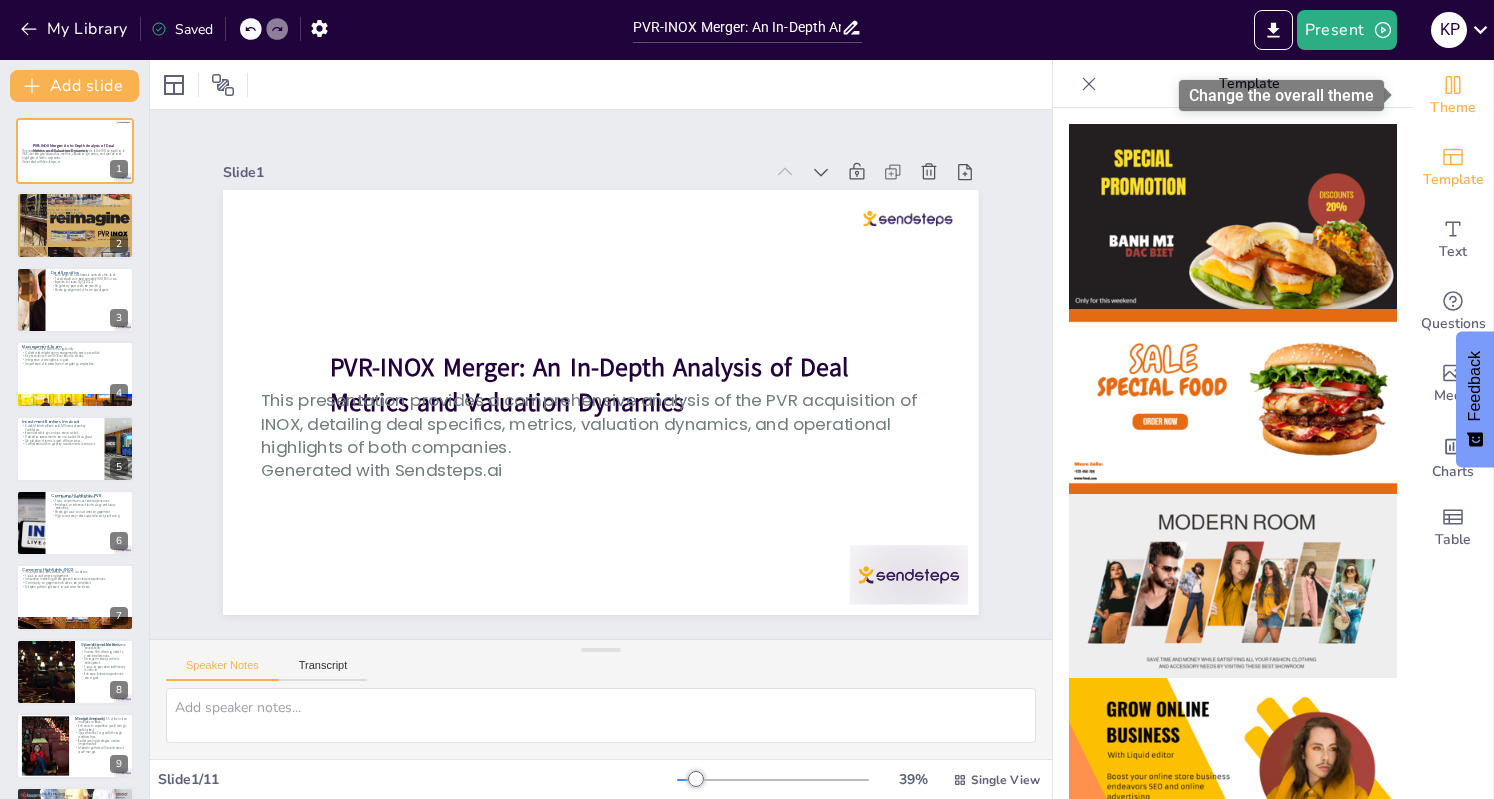click on "Theme" at bounding box center (1453, 108) 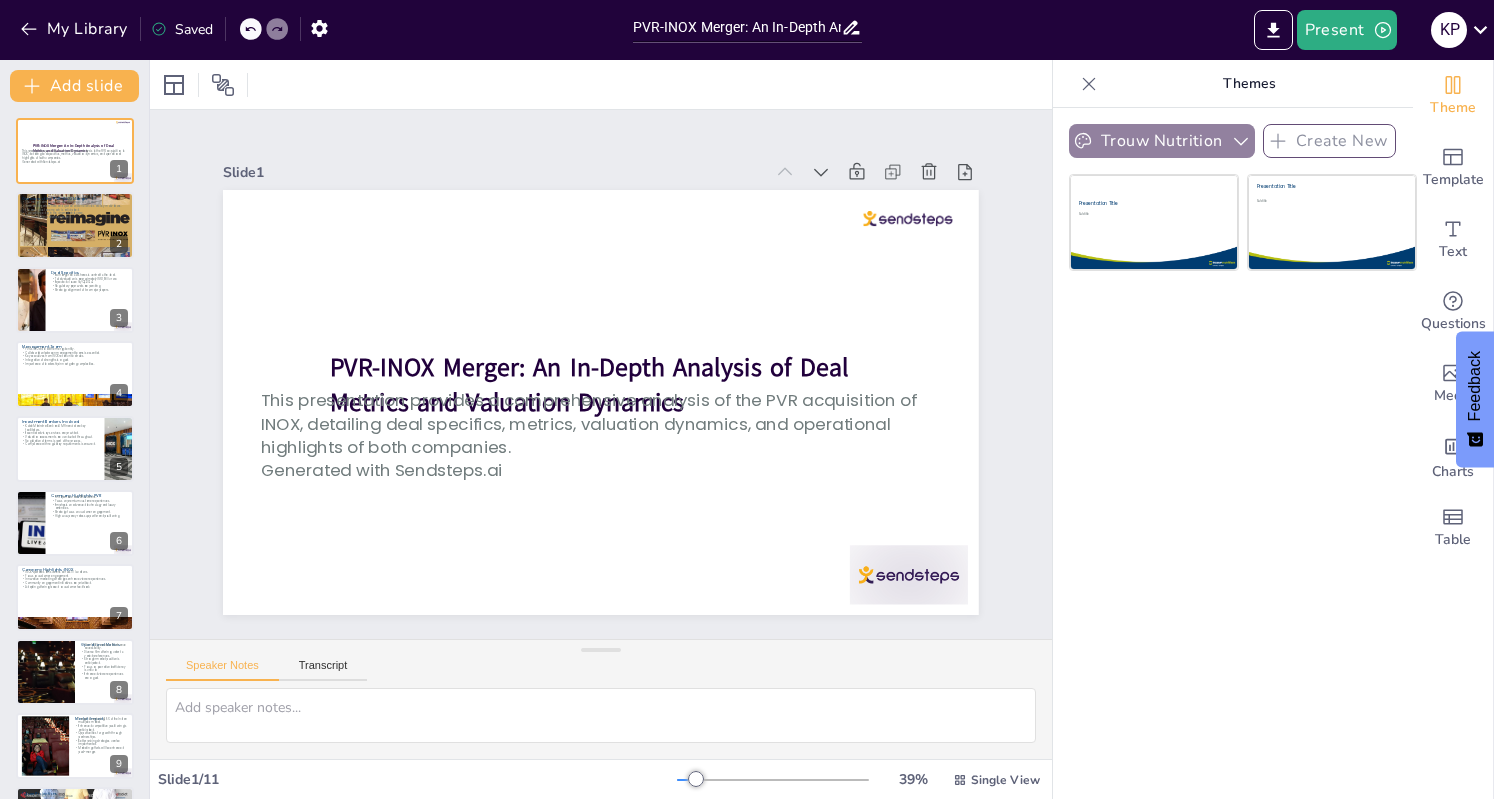 click 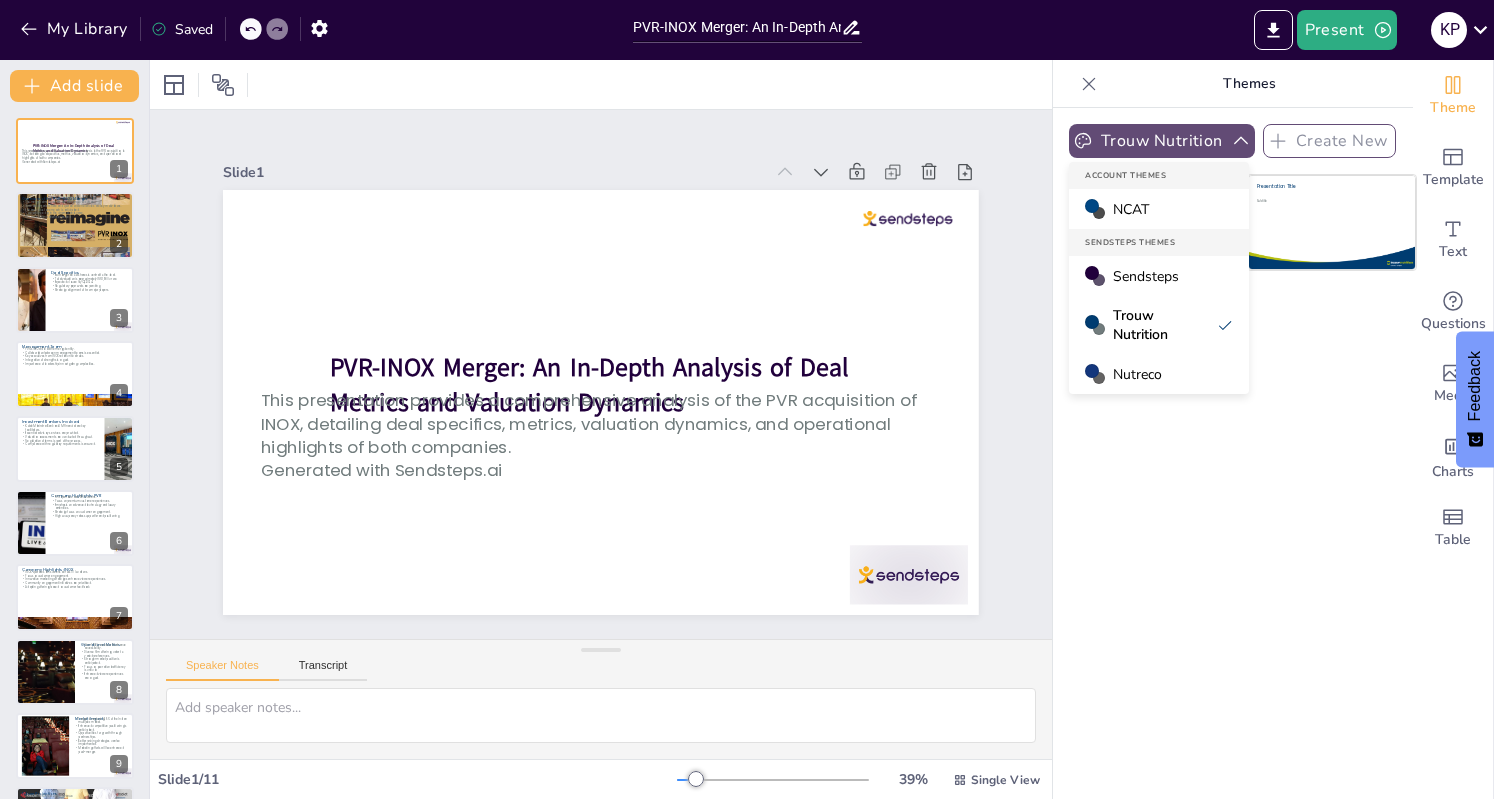 click on "NCAT" at bounding box center (1131, 209) 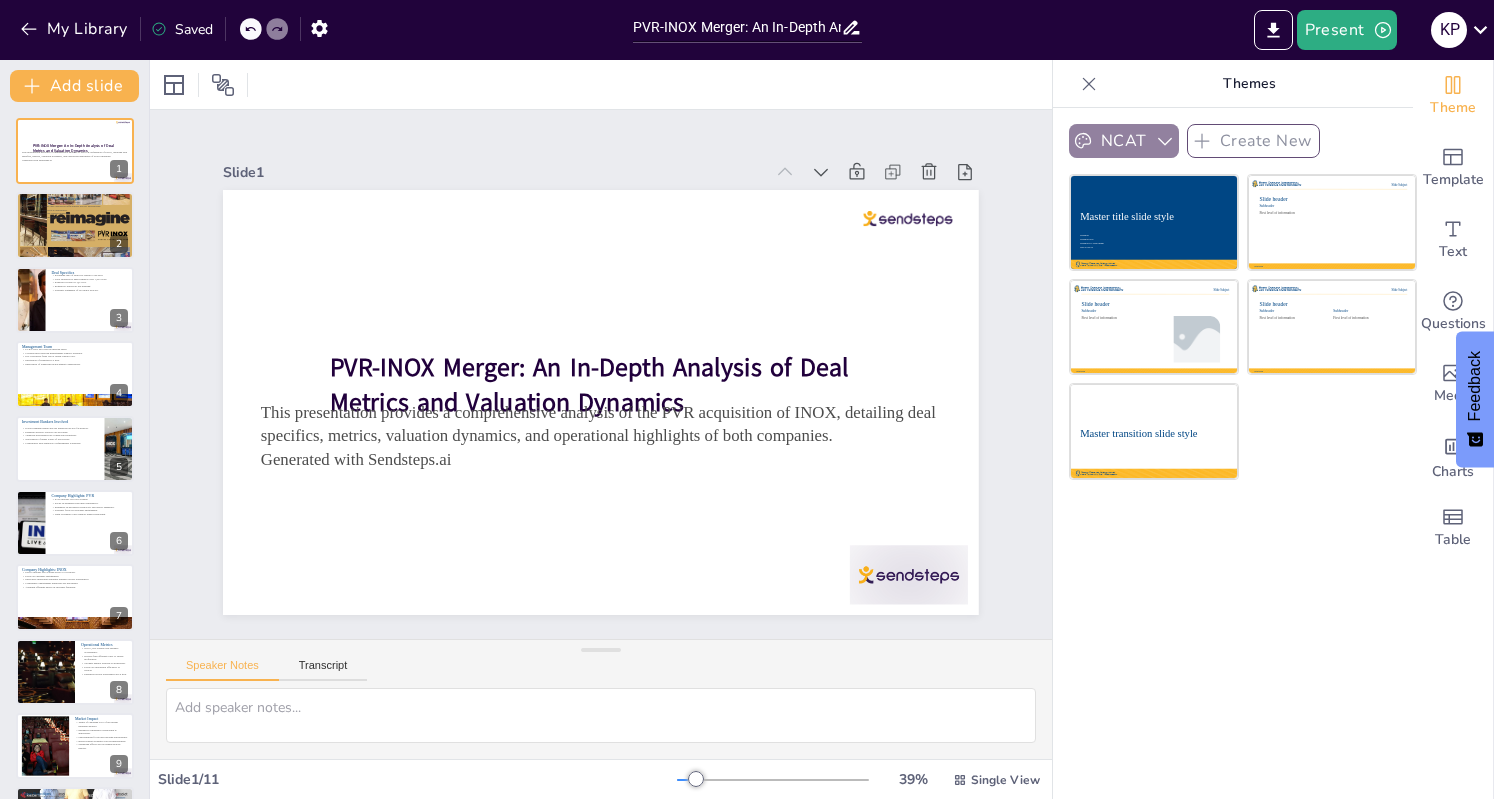 click on "NCAT" at bounding box center [1124, 141] 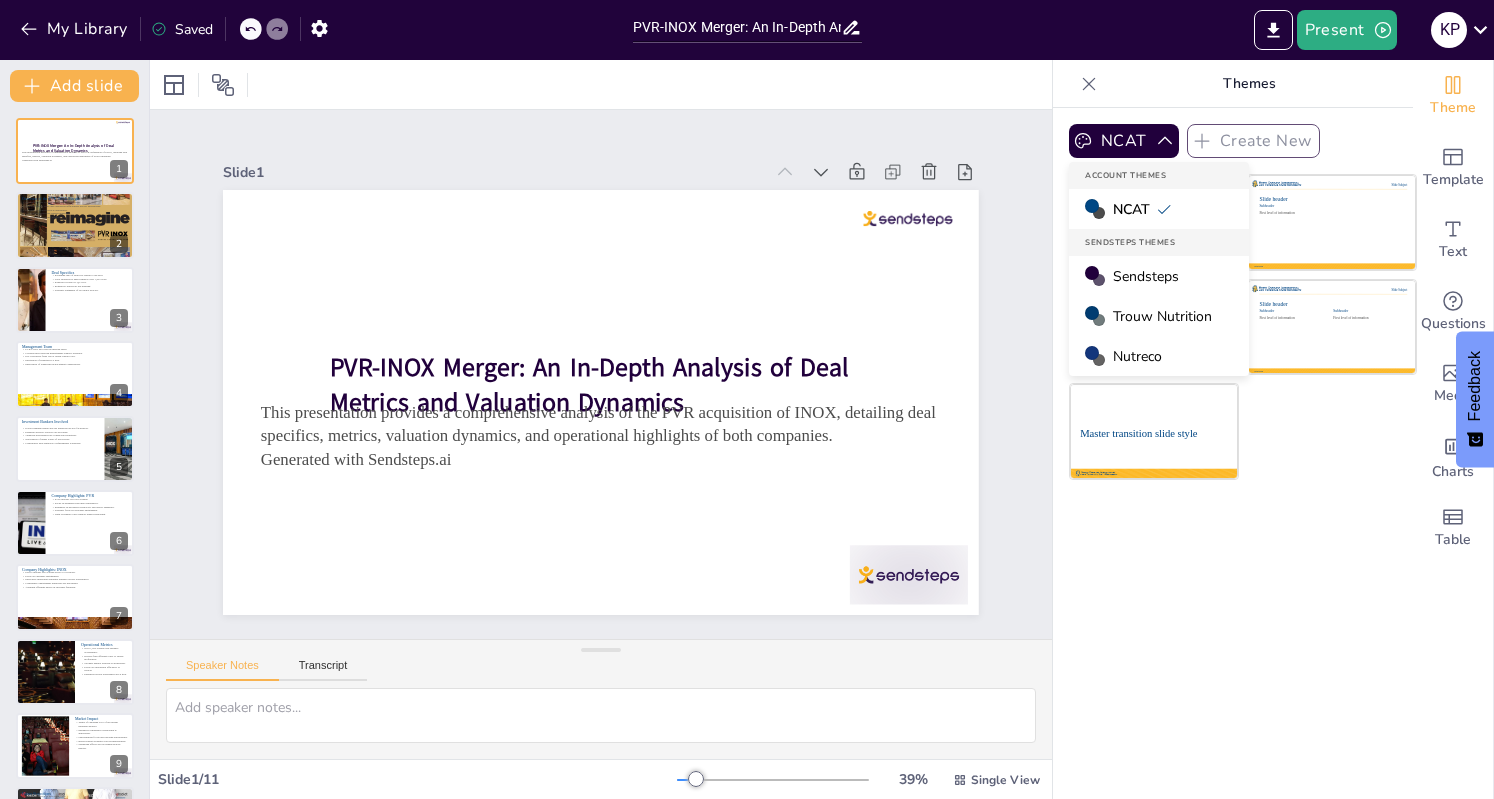 click on "Sendsteps" at bounding box center [1146, 276] 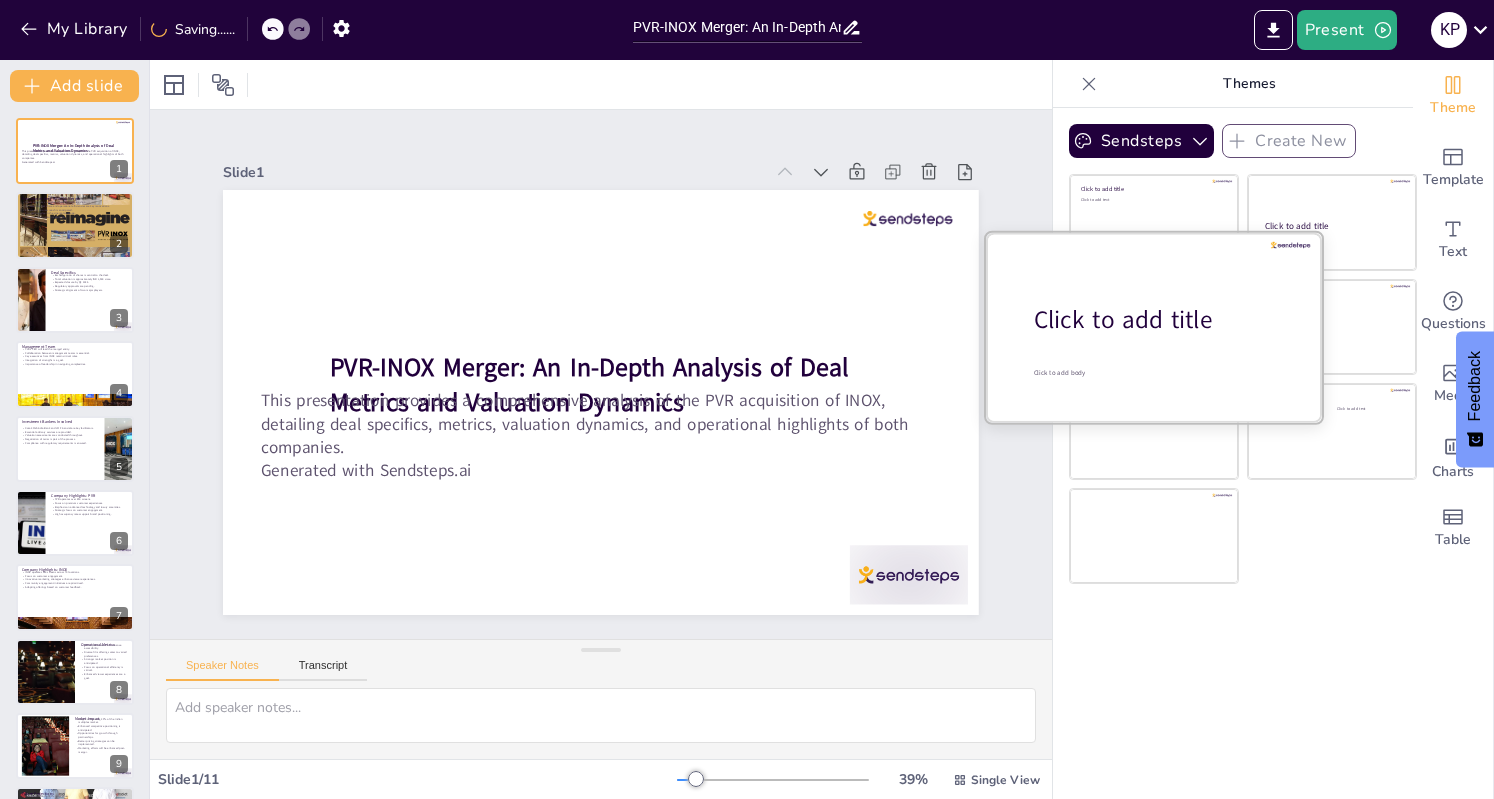 click on "Click to add title" at bounding box center [1161, 320] 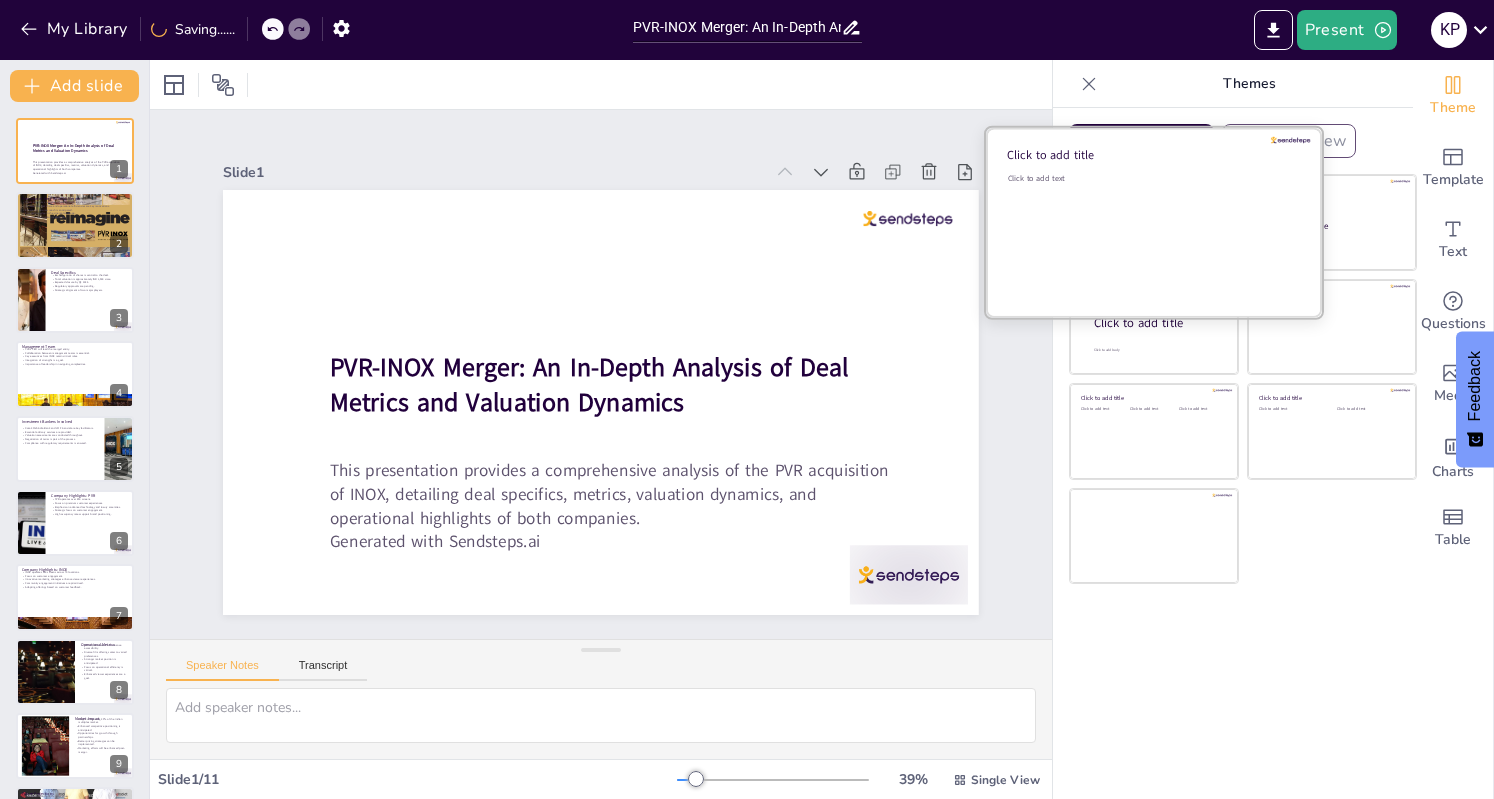 click on "Click to add text" at bounding box center [1151, 235] 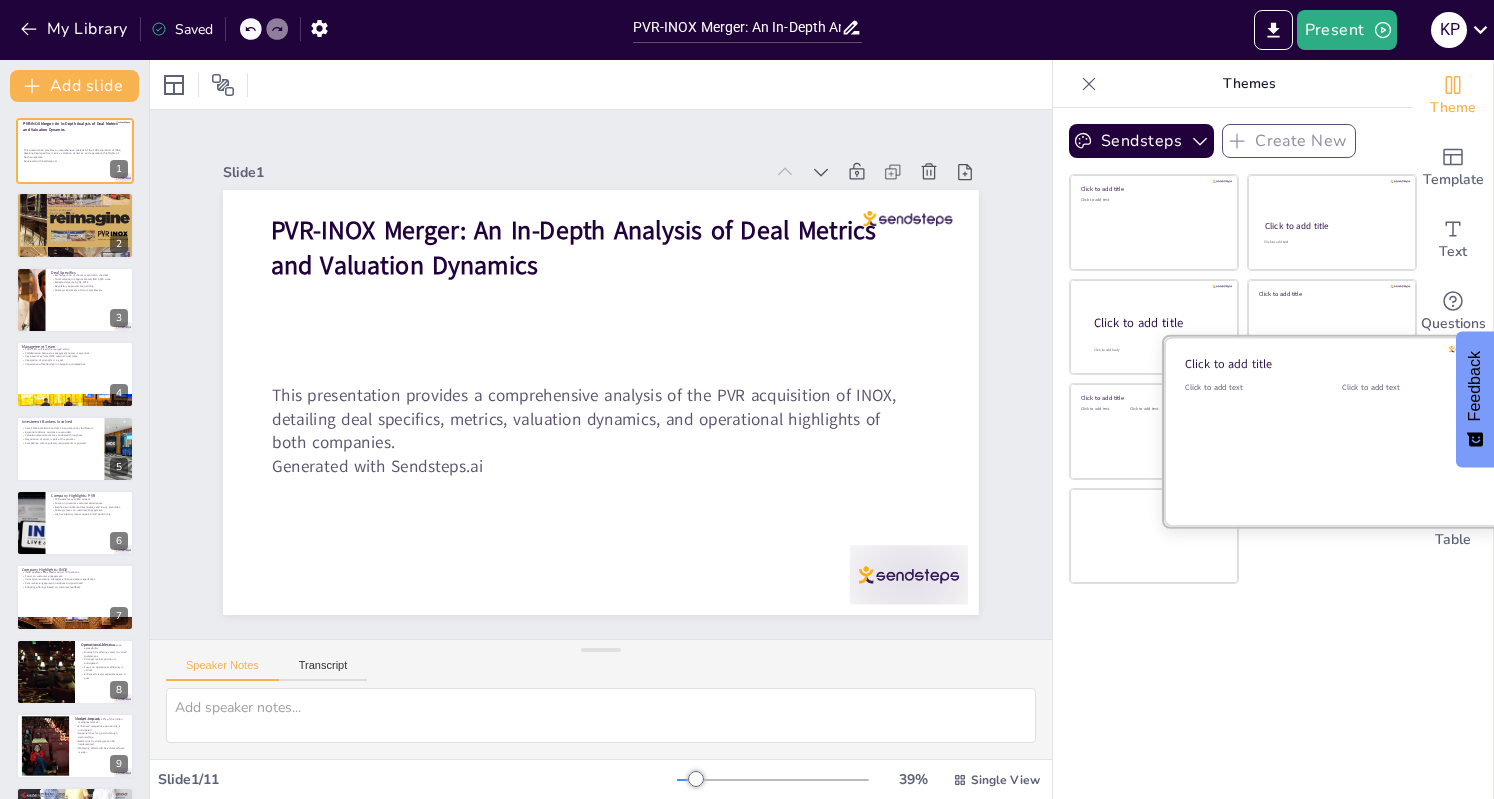 click on "Click to add text" at bounding box center (1248, 444) 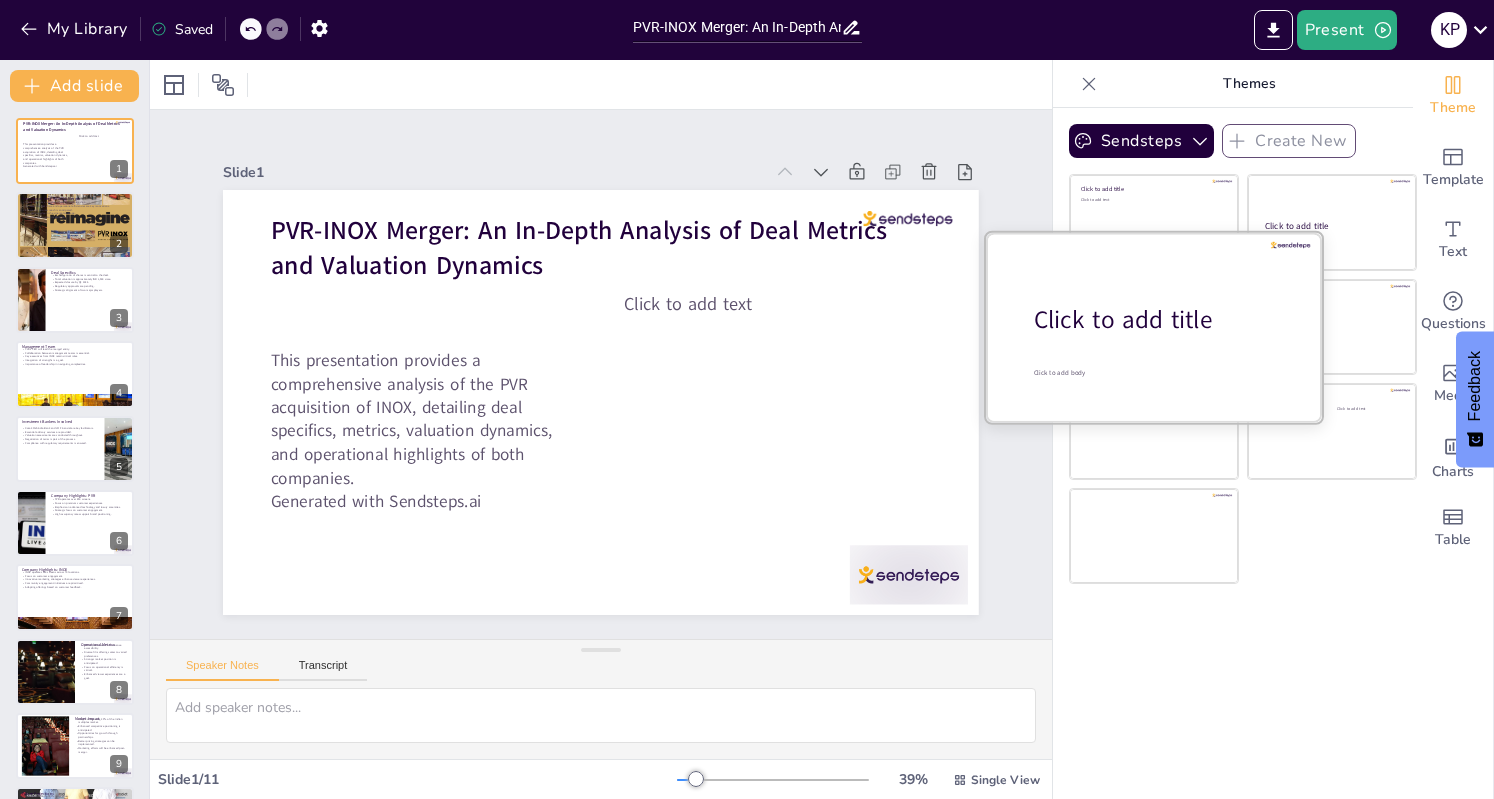 click at bounding box center [1154, 326] 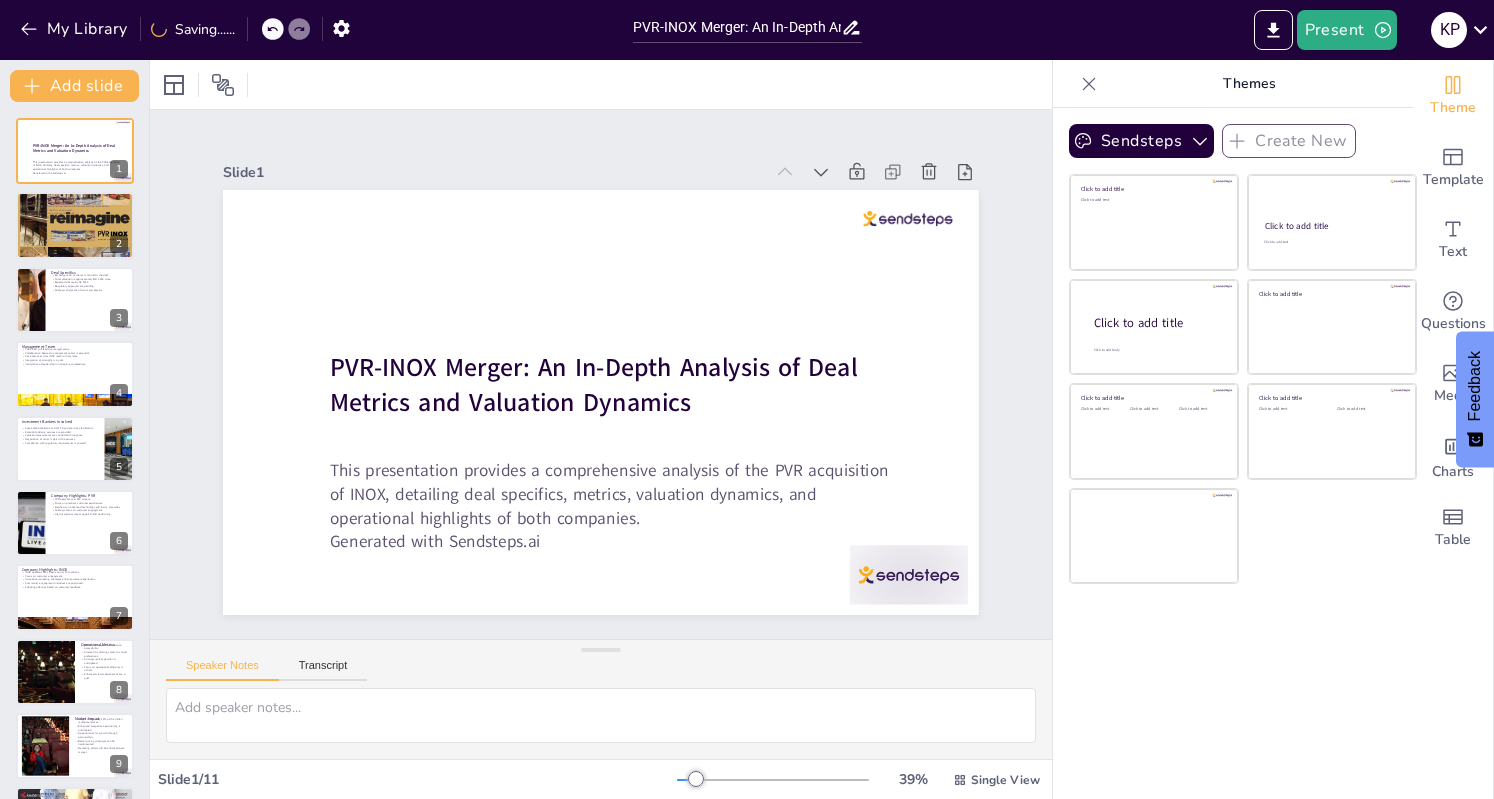 click on "Sendsteps Create New Click to add title Click to add text Click to add title Click to add text Click to add title Click to add body Click to add title Click to add title Click to add text Click to add text Click to add text Click to add title Click to add text Click to add text" at bounding box center [1233, 453] 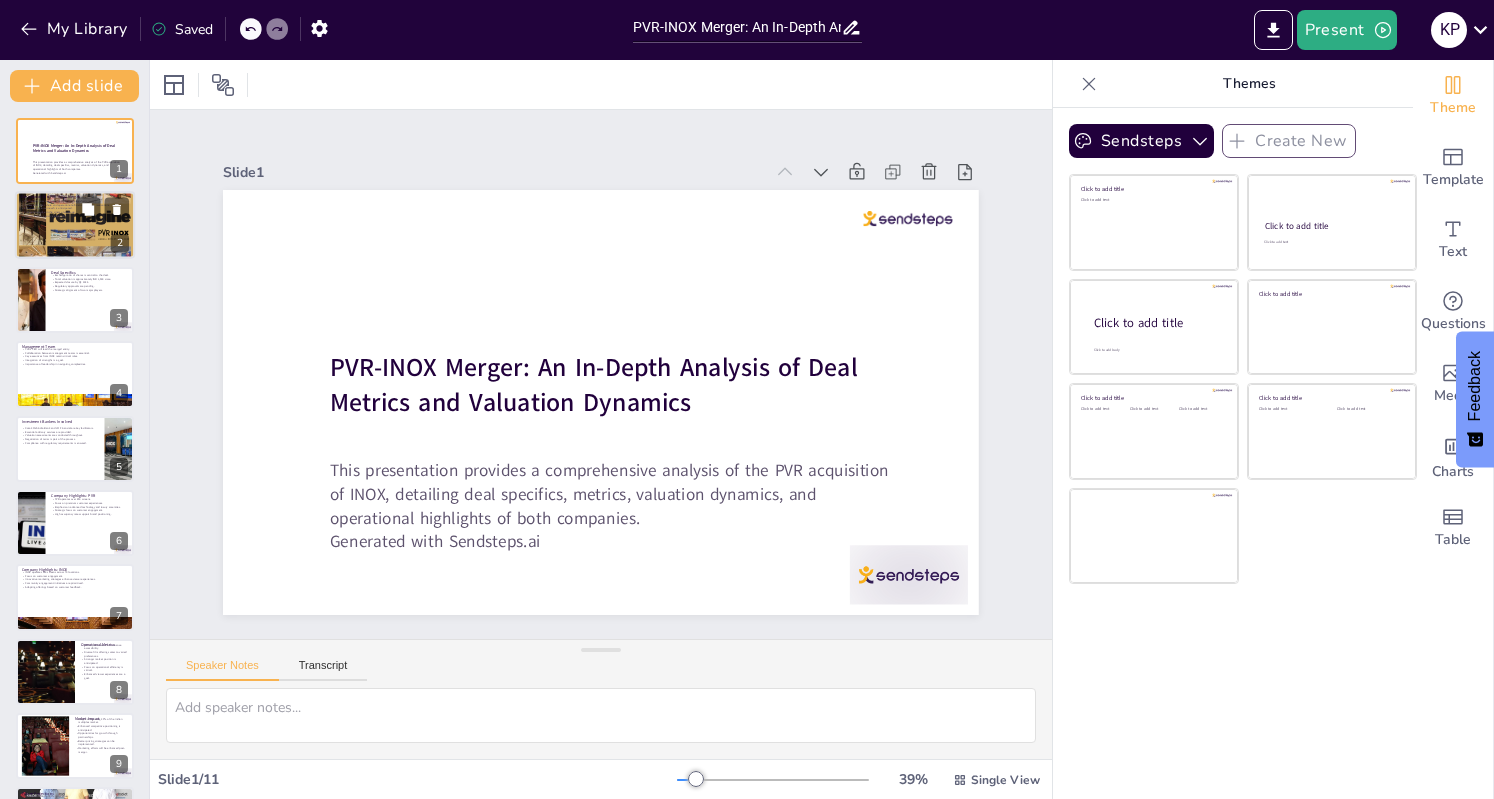 click at bounding box center (75, 225) 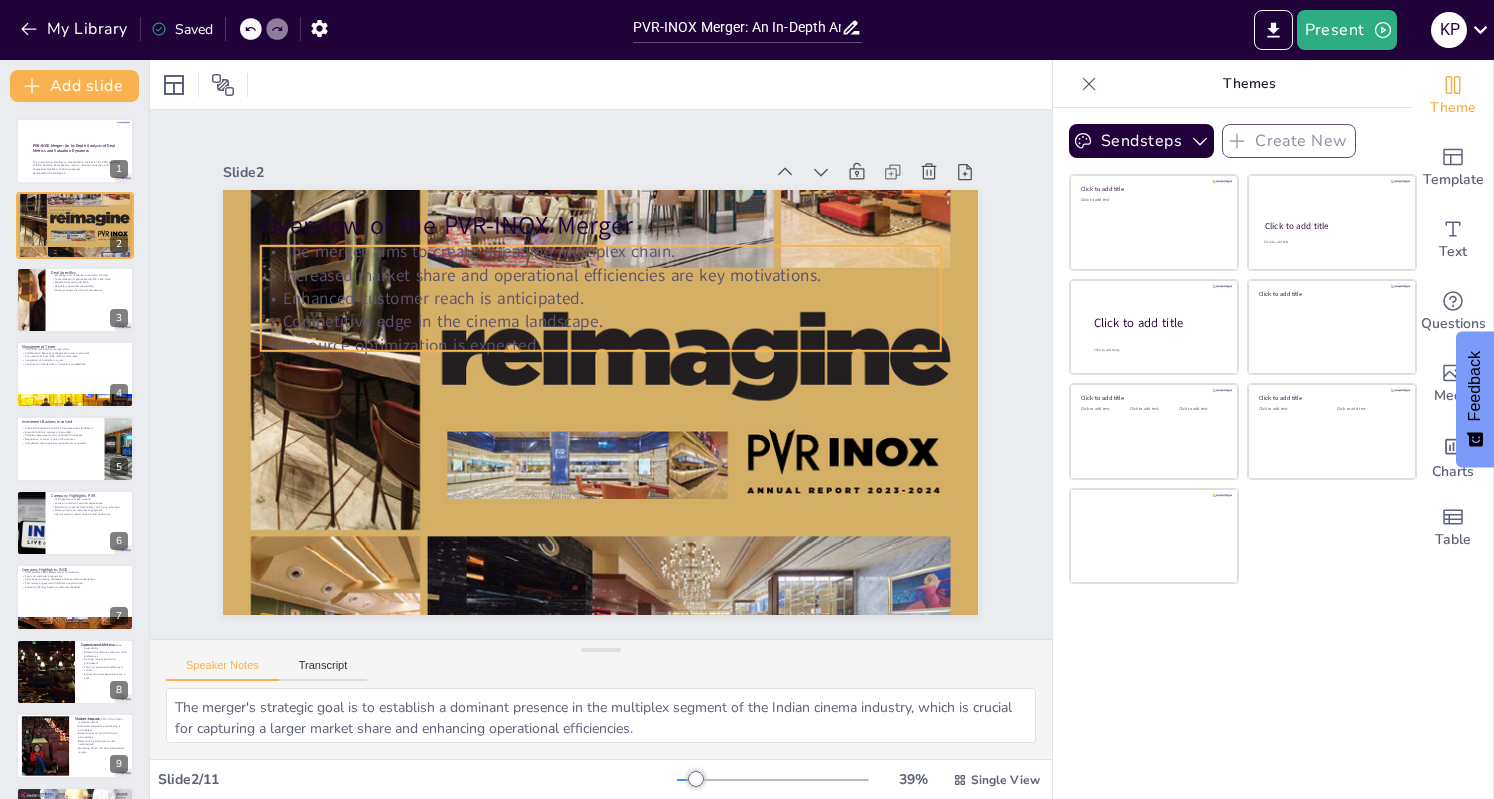 click on "Competitive edge in the cinema landscape." at bounding box center (601, 322) 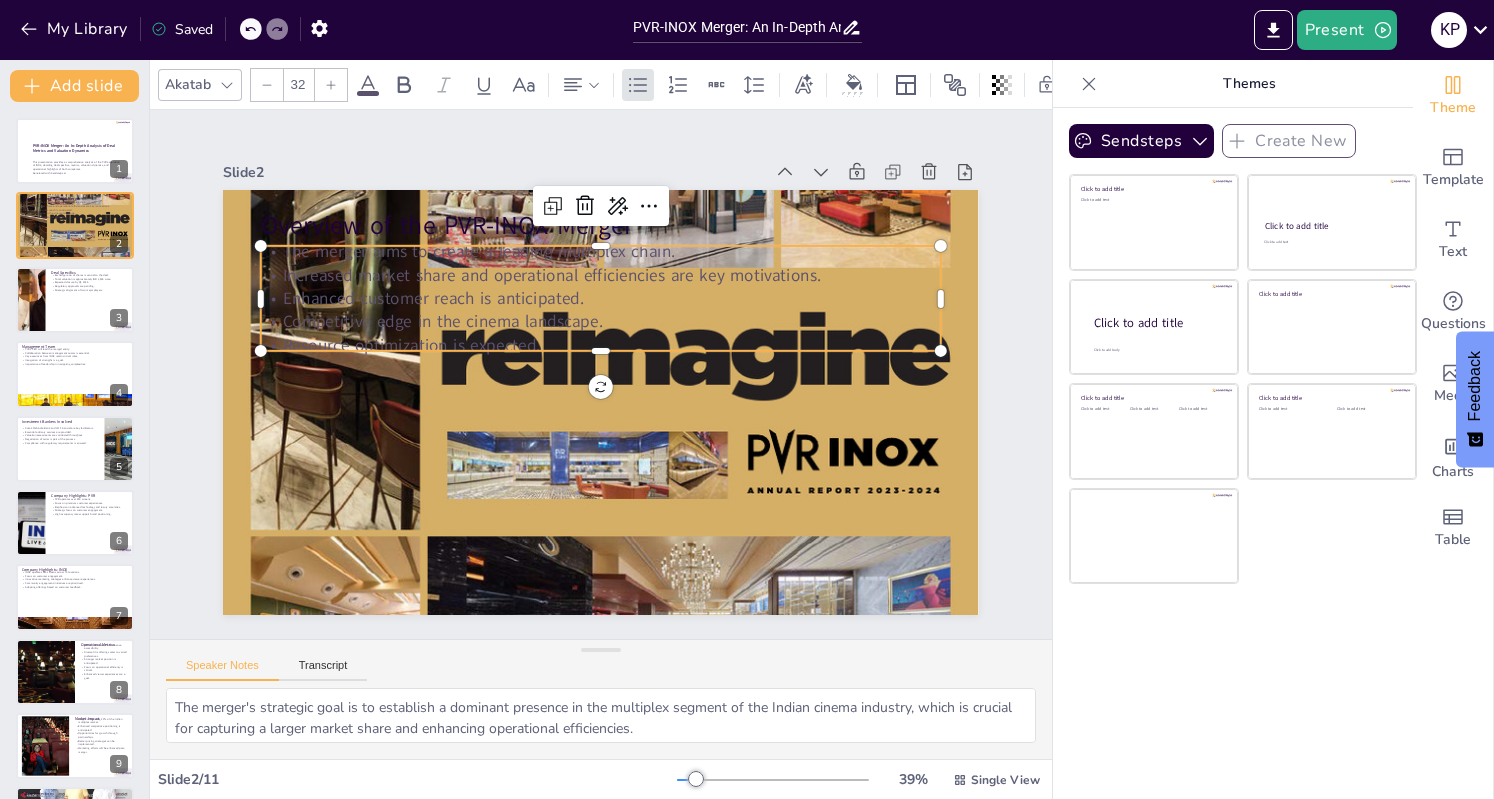 click 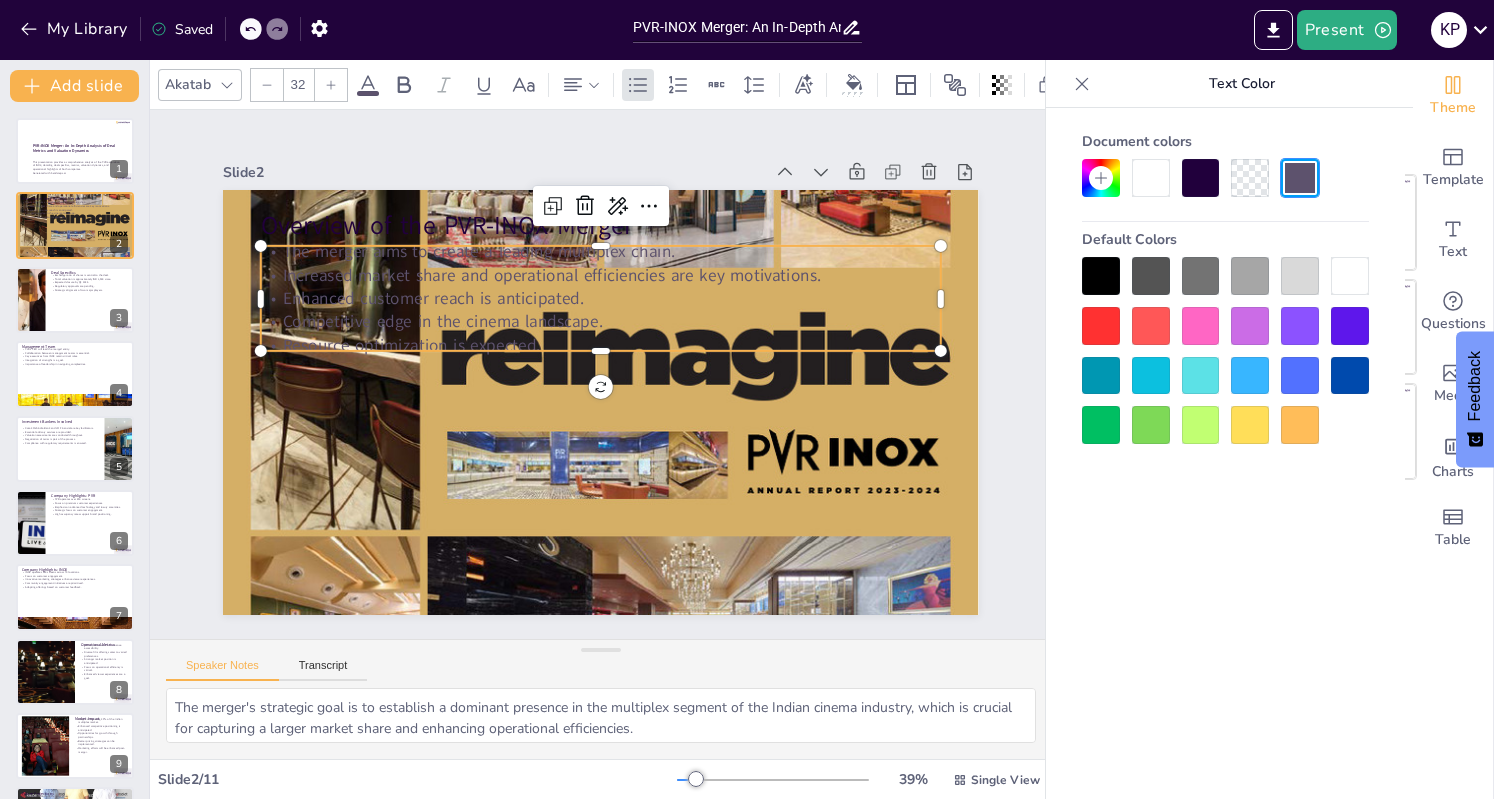 click at bounding box center [1350, 276] 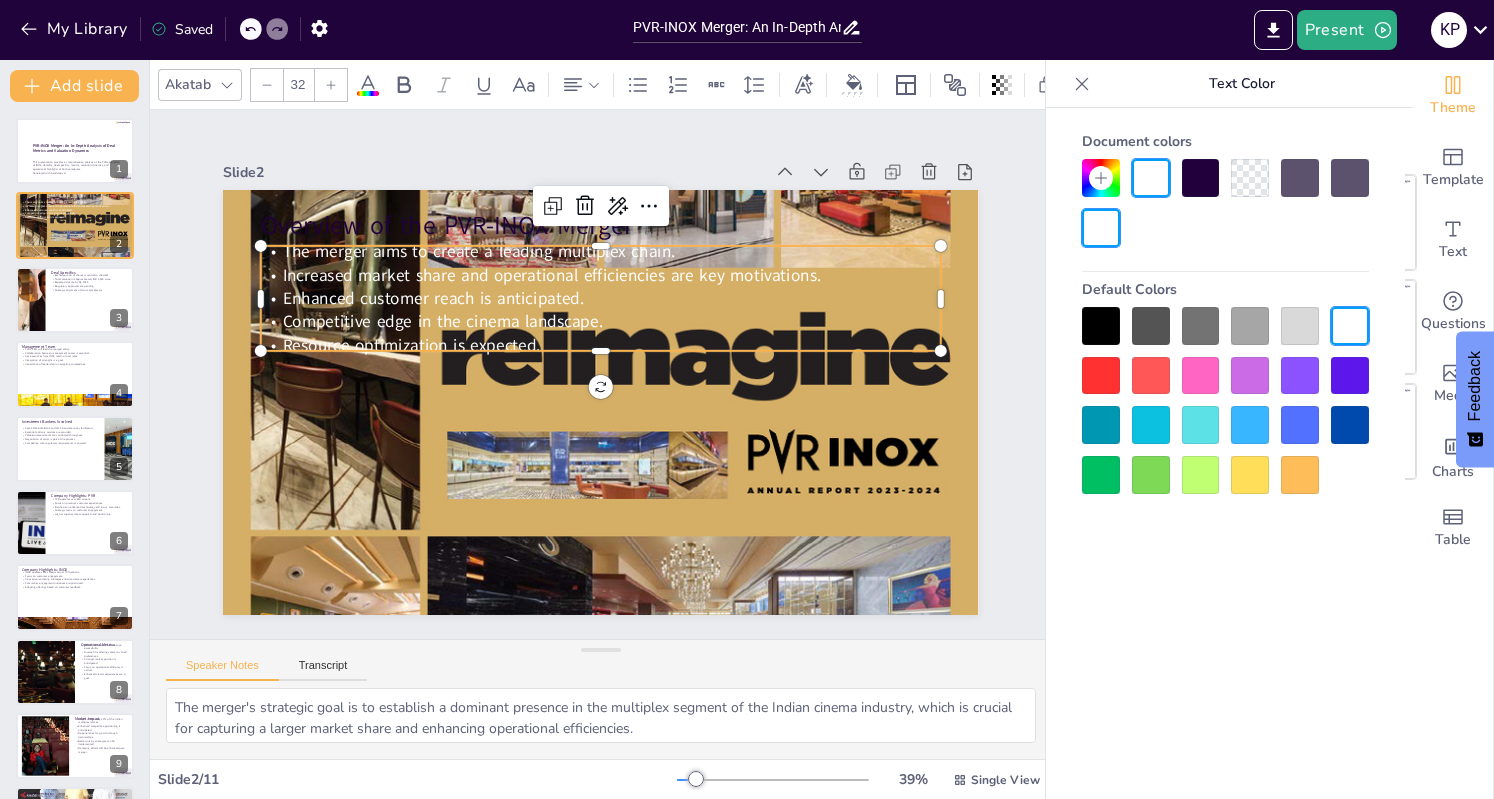 click on "Document colors Default Colors" at bounding box center (1225, 483) 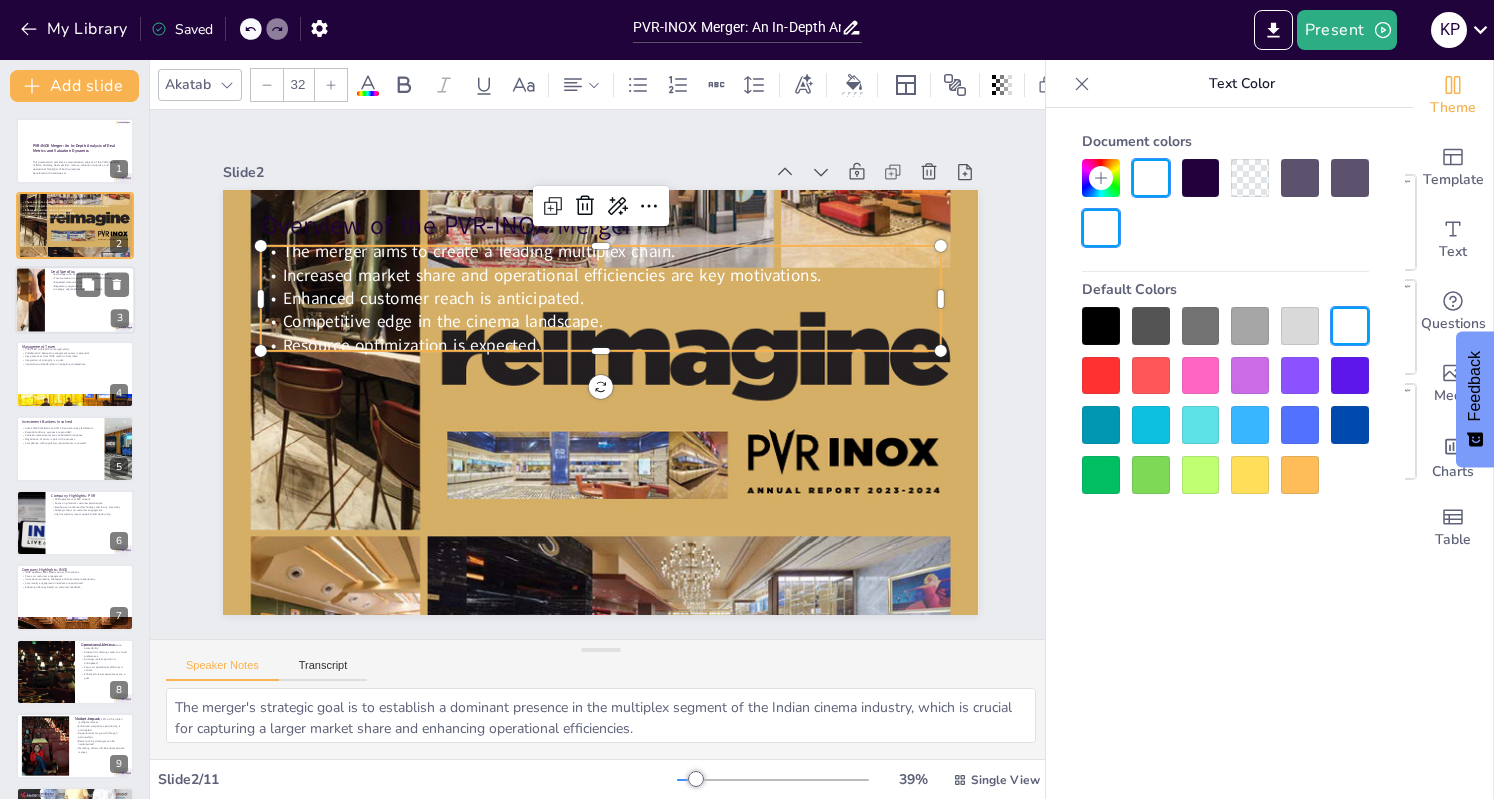 click at bounding box center [30, 300] 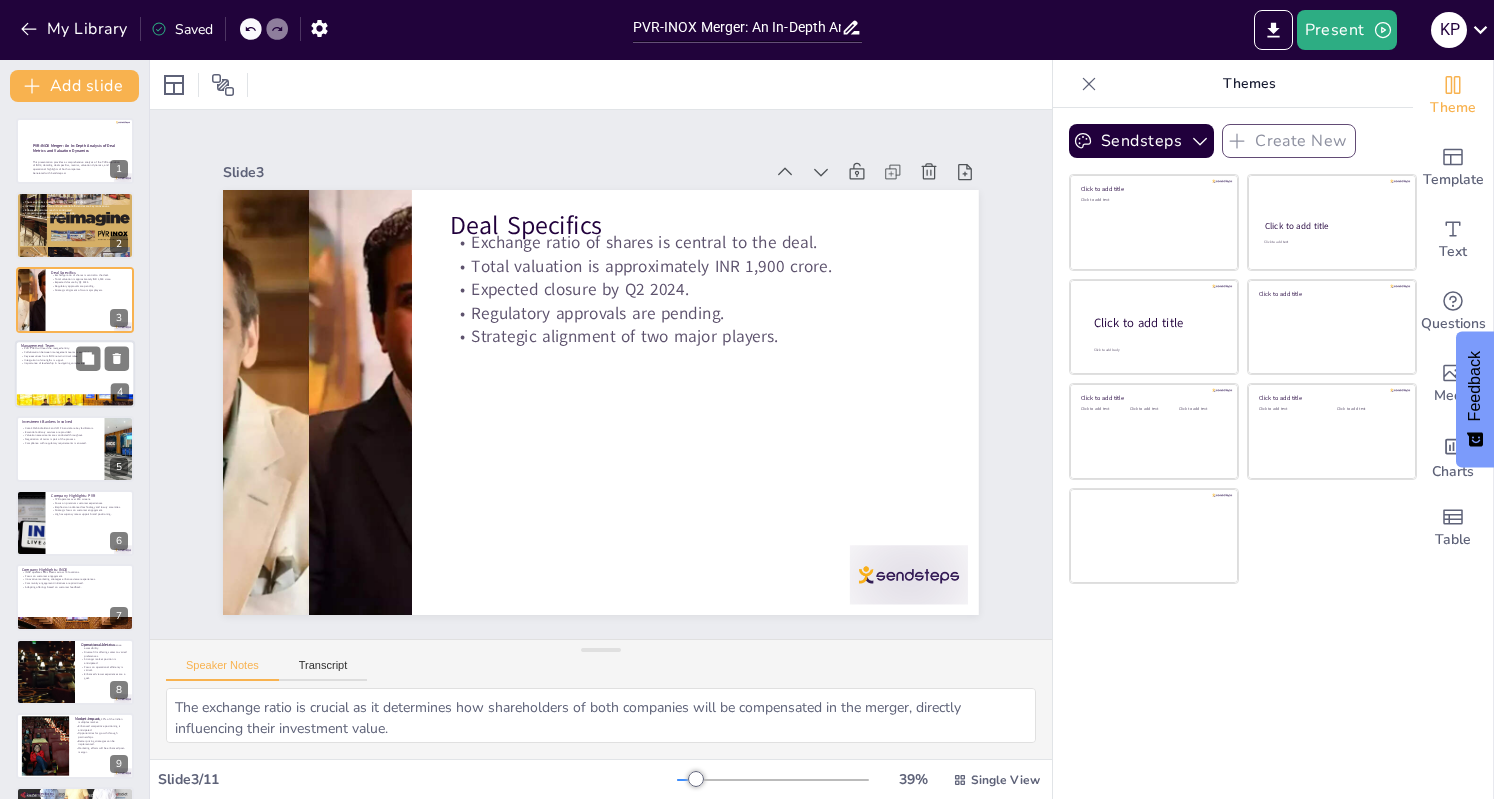 click at bounding box center [75, 374] 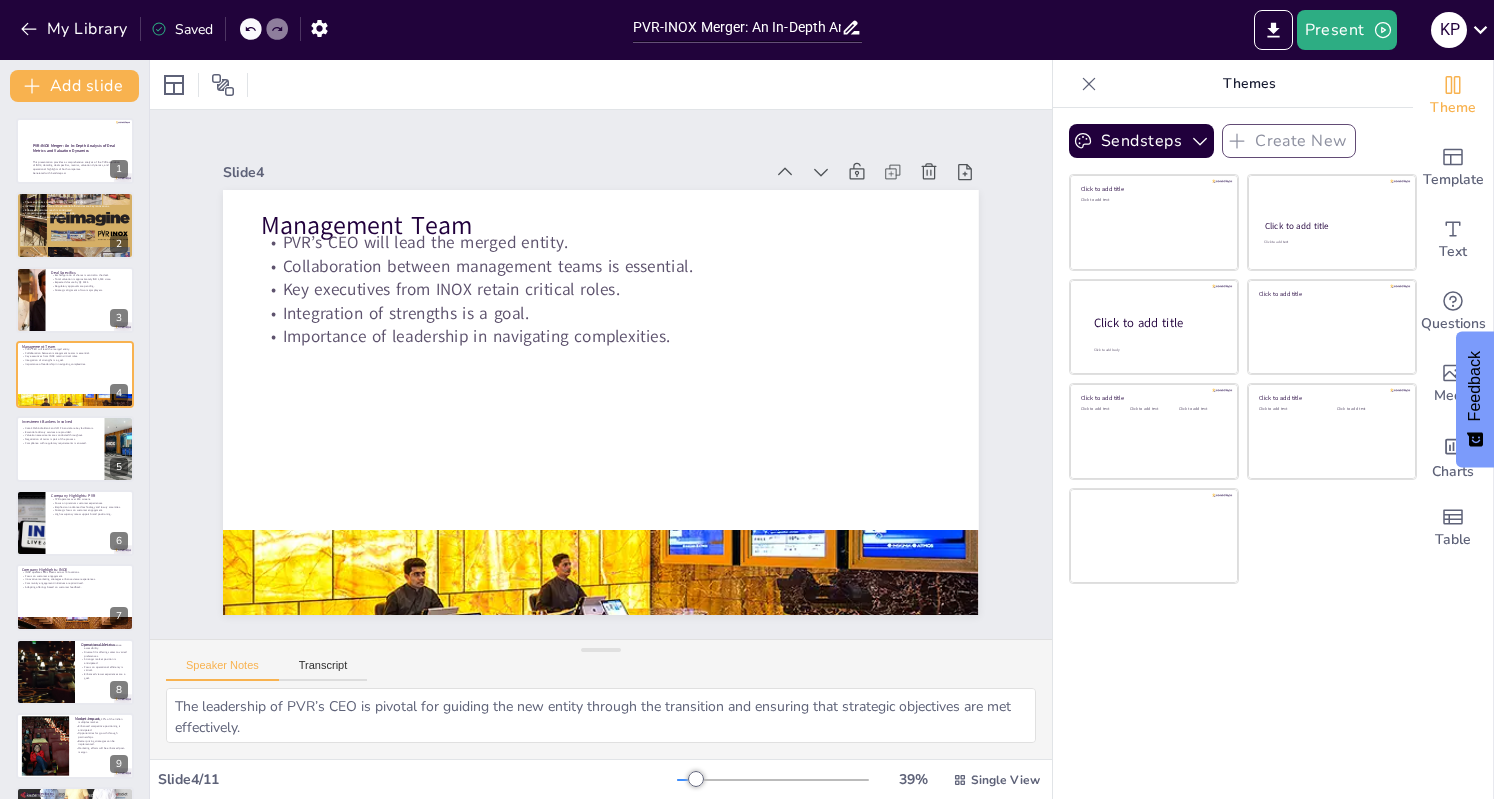 scroll, scrollTop: 0, scrollLeft: 0, axis: both 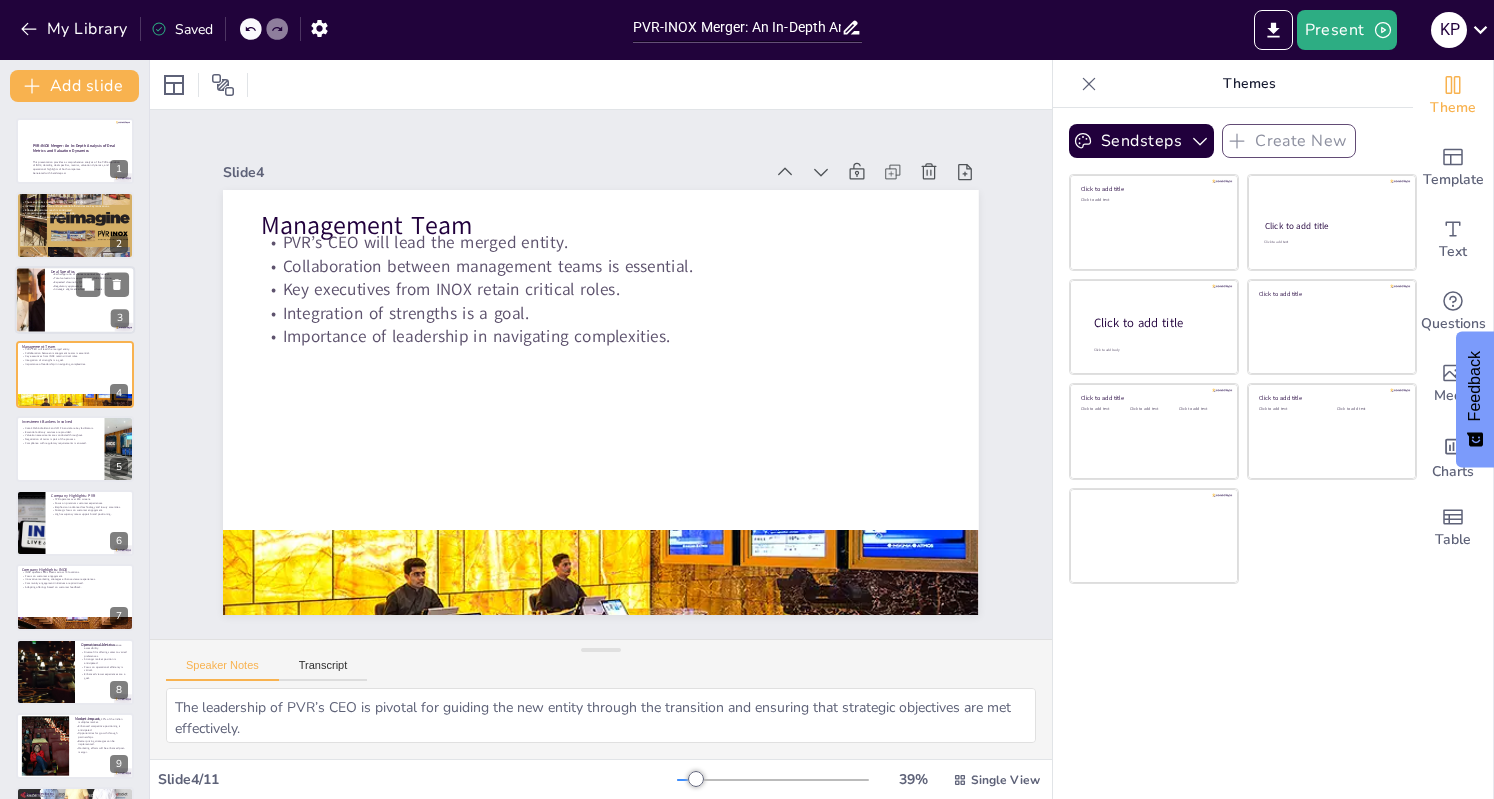 click at bounding box center (75, 300) 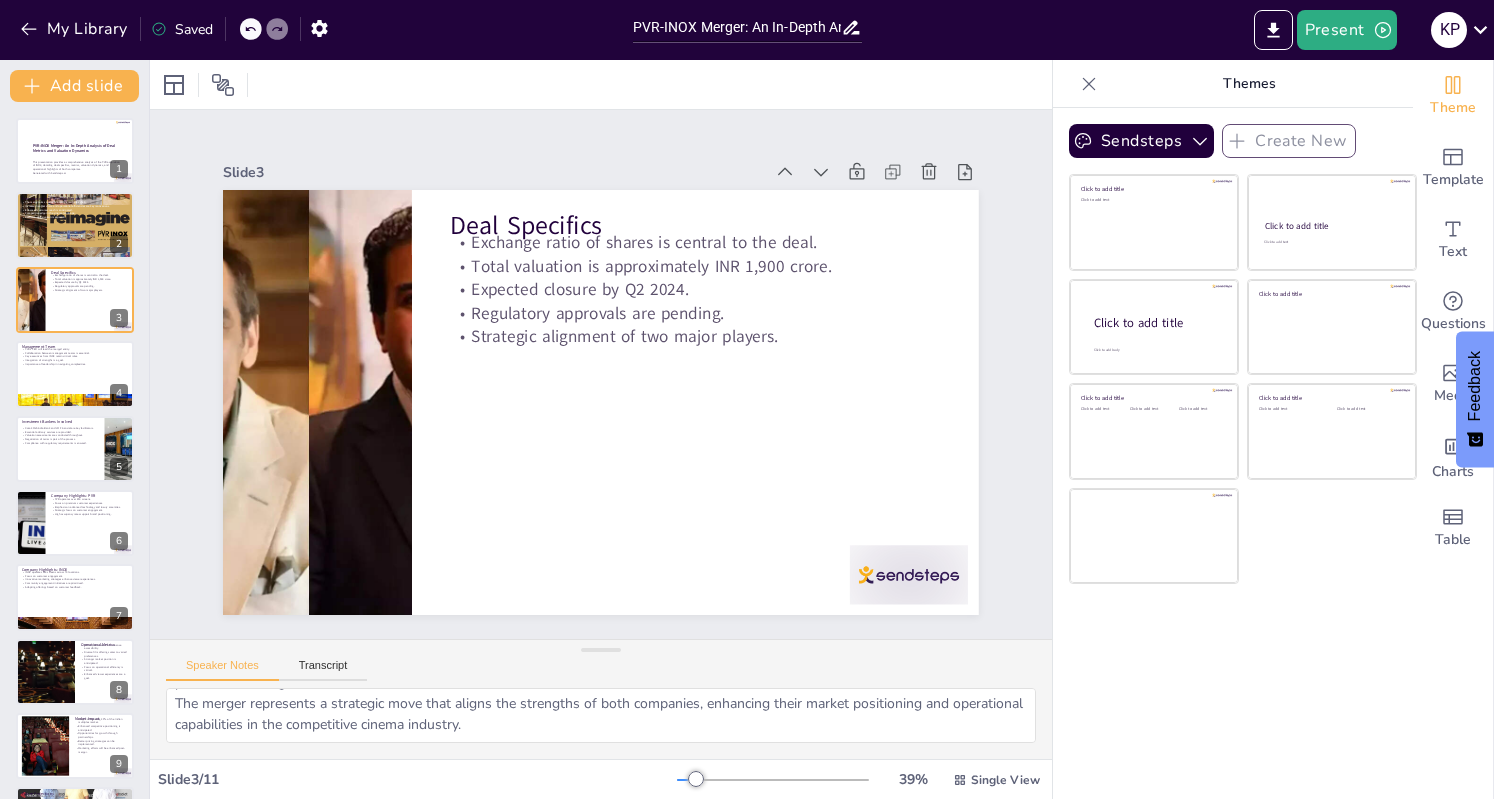 scroll, scrollTop: 0, scrollLeft: 0, axis: both 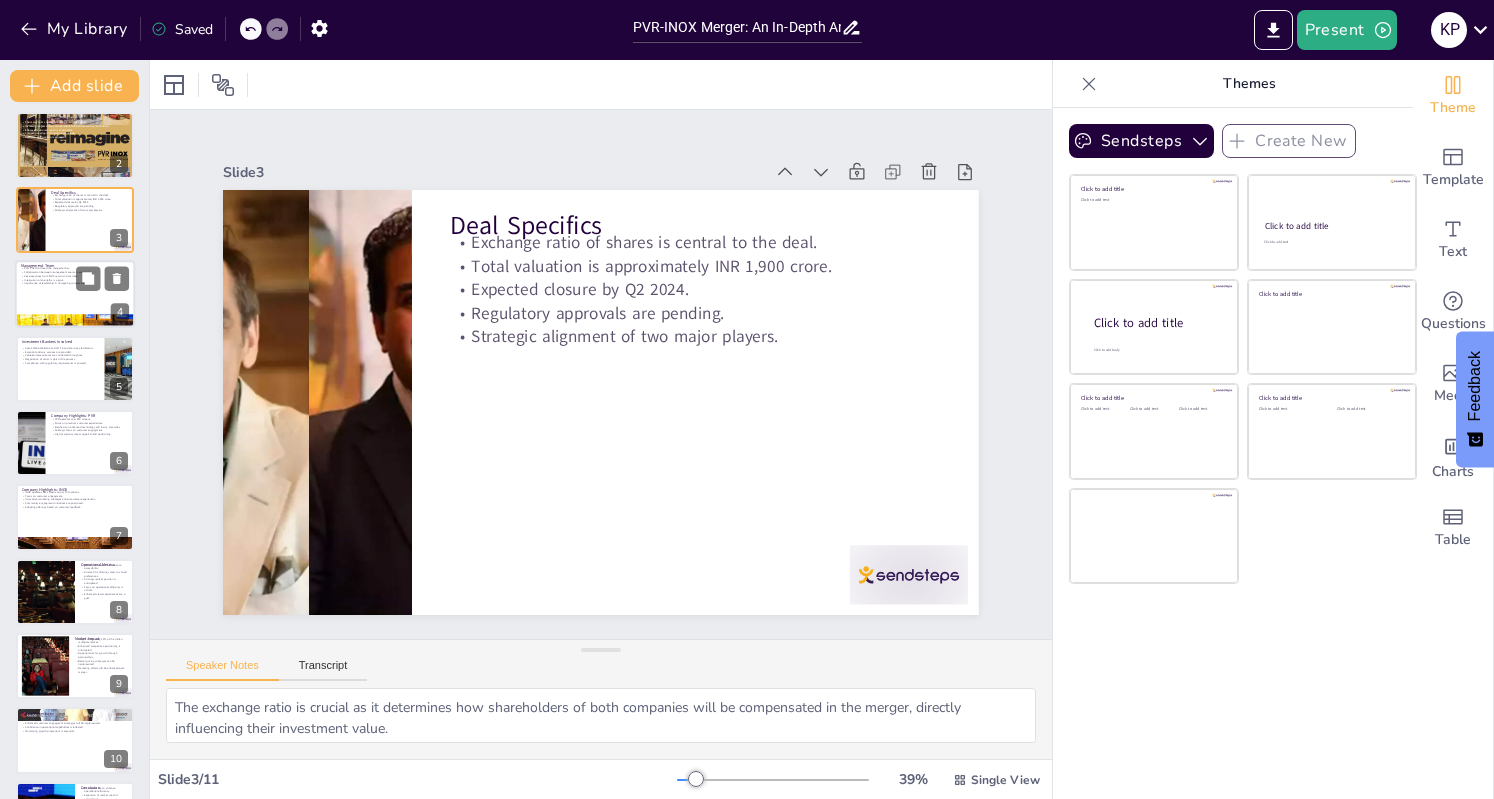 click at bounding box center [75, 294] 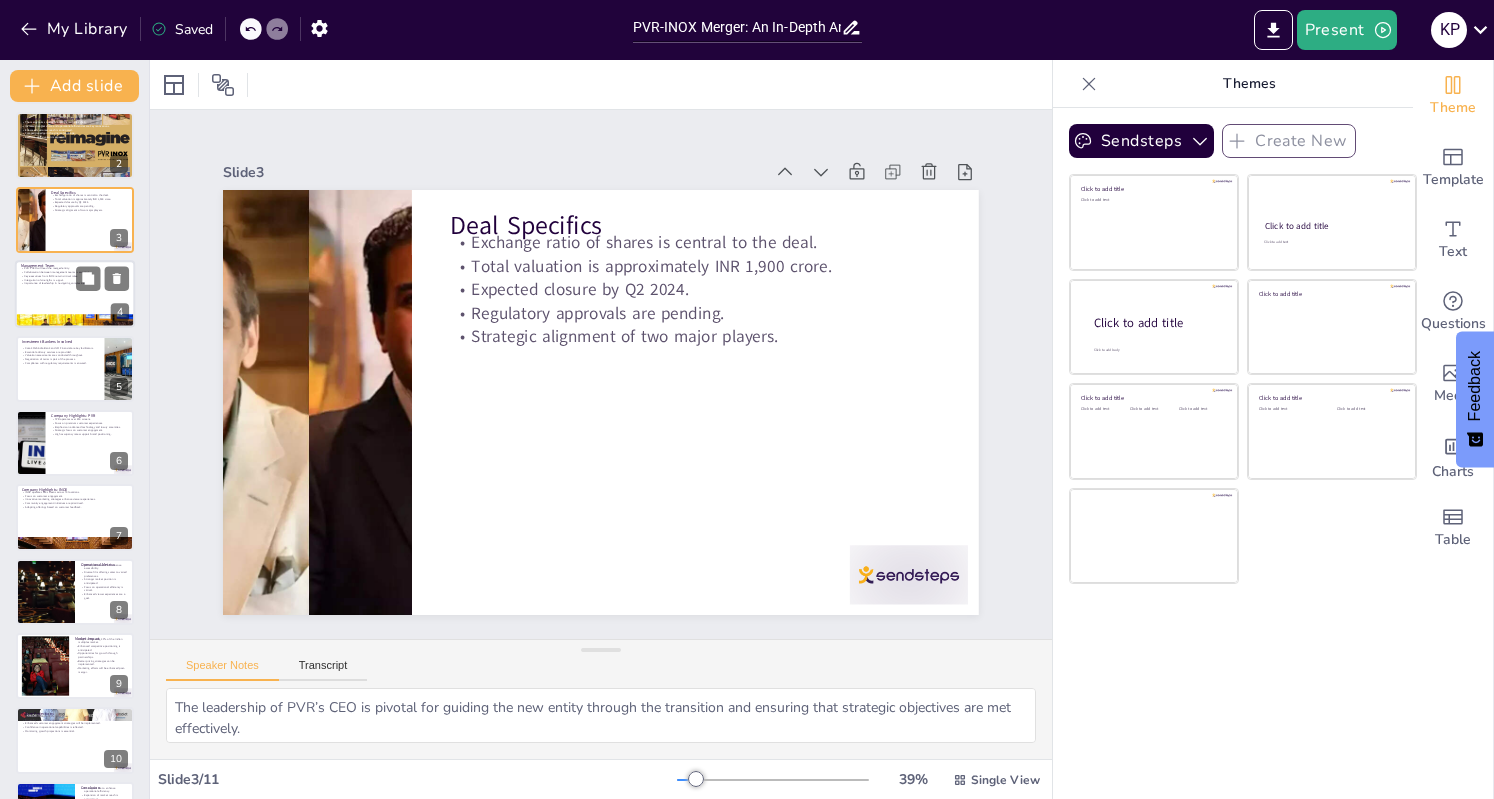 scroll, scrollTop: 0, scrollLeft: 0, axis: both 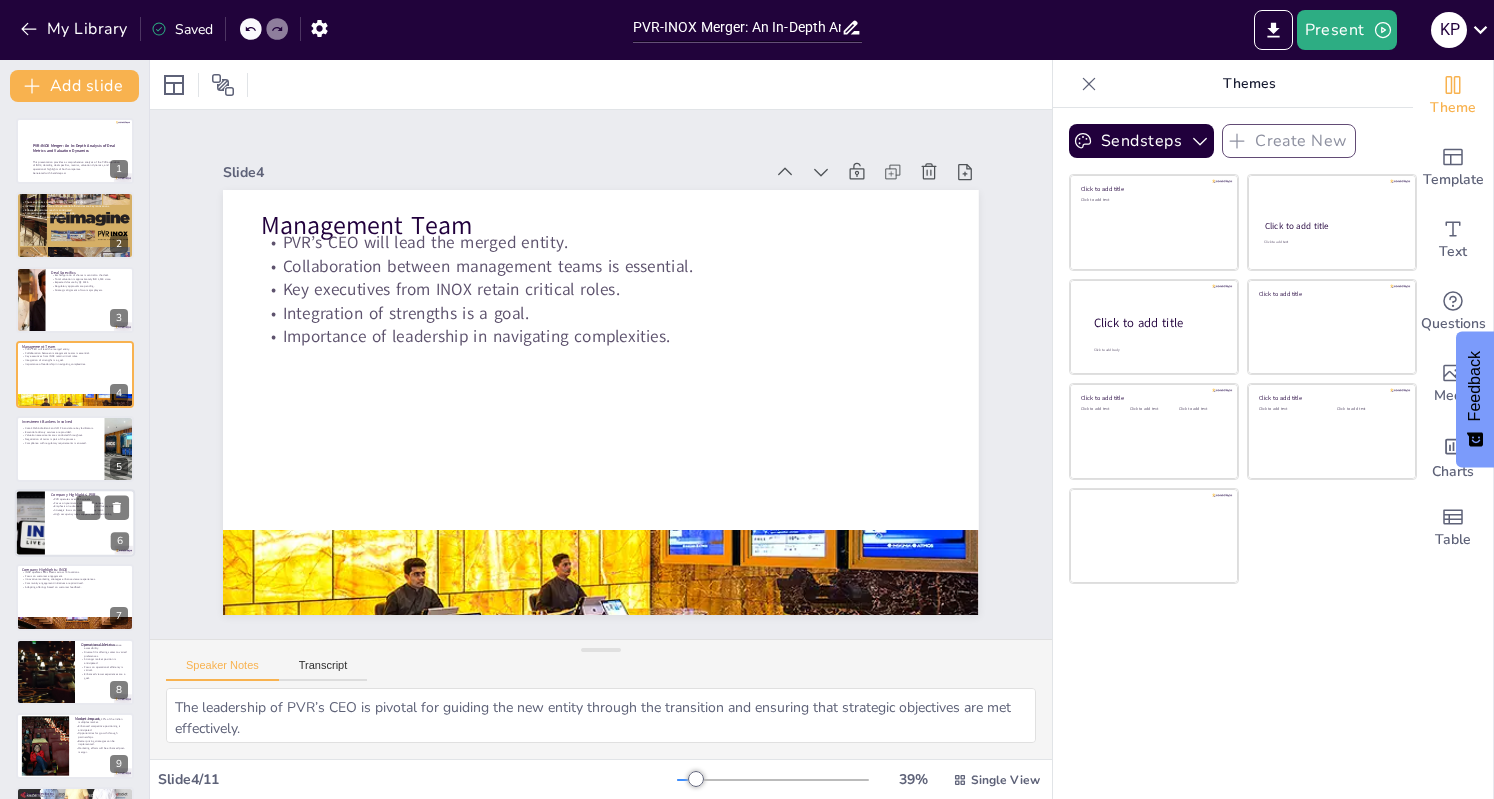 click at bounding box center [30, 523] 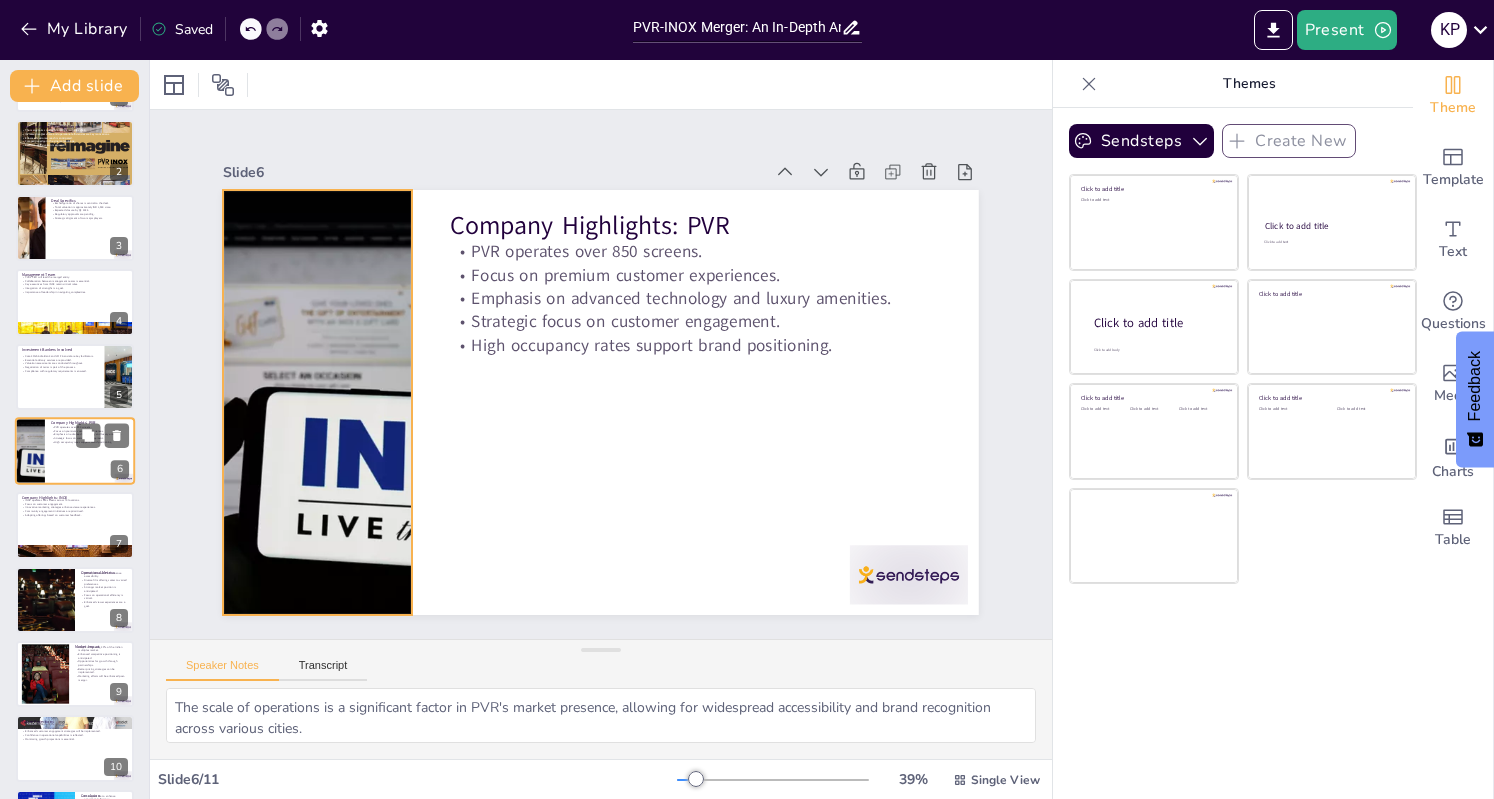 scroll, scrollTop: 144, scrollLeft: 0, axis: vertical 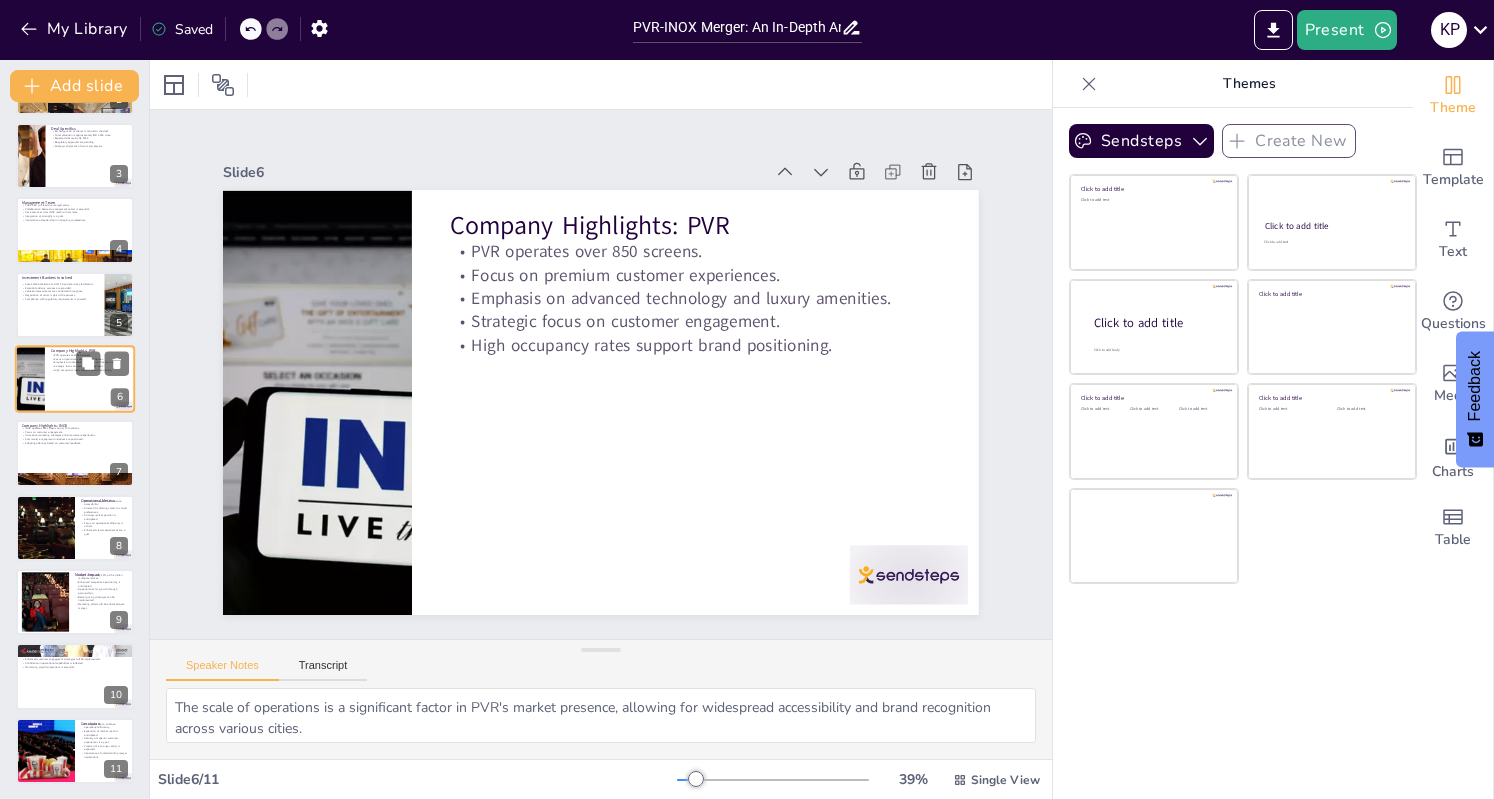 click at bounding box center [75, 479] 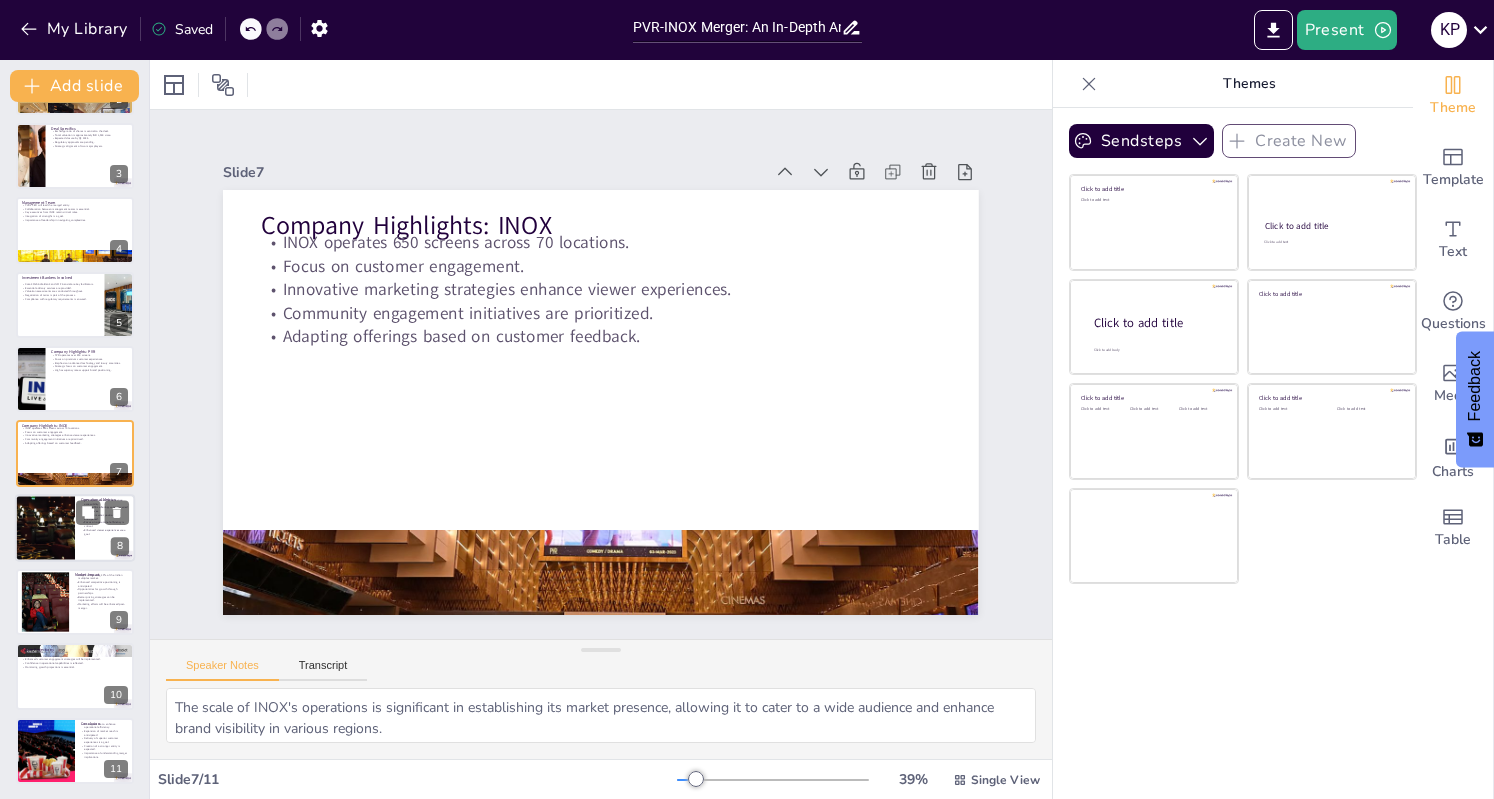 click at bounding box center [44, 528] 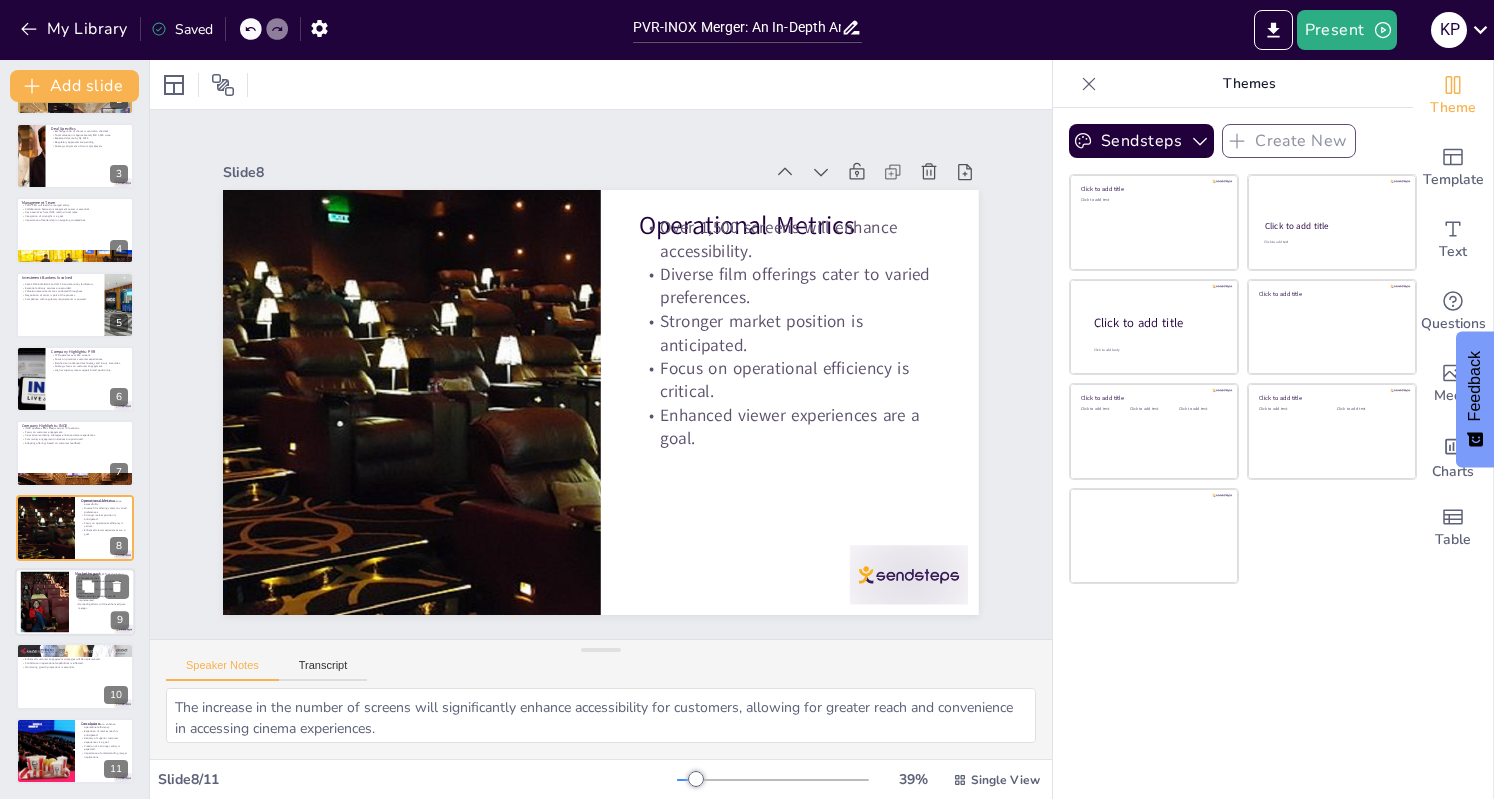 click at bounding box center [44, 602] 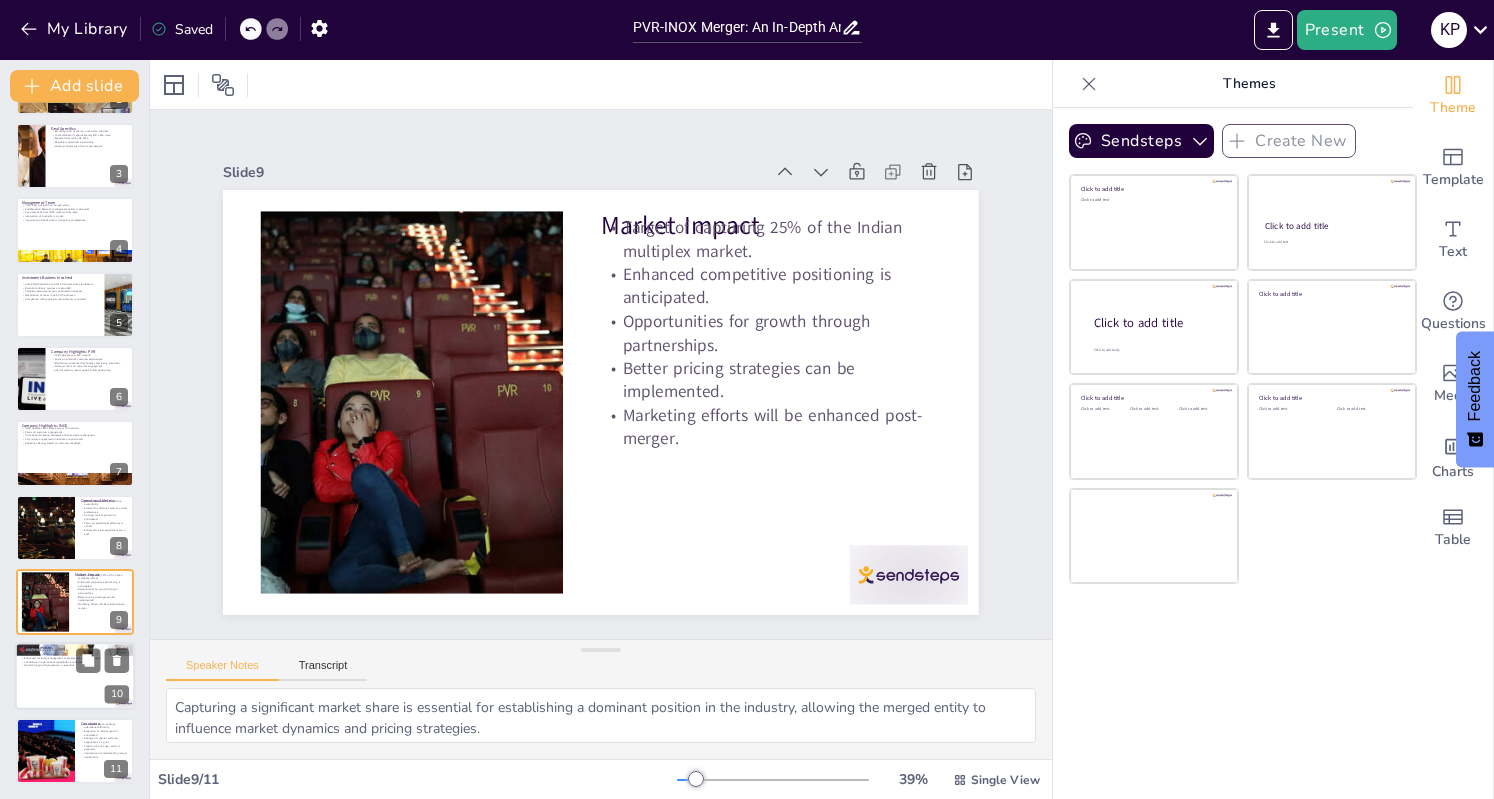 click at bounding box center [75, 677] 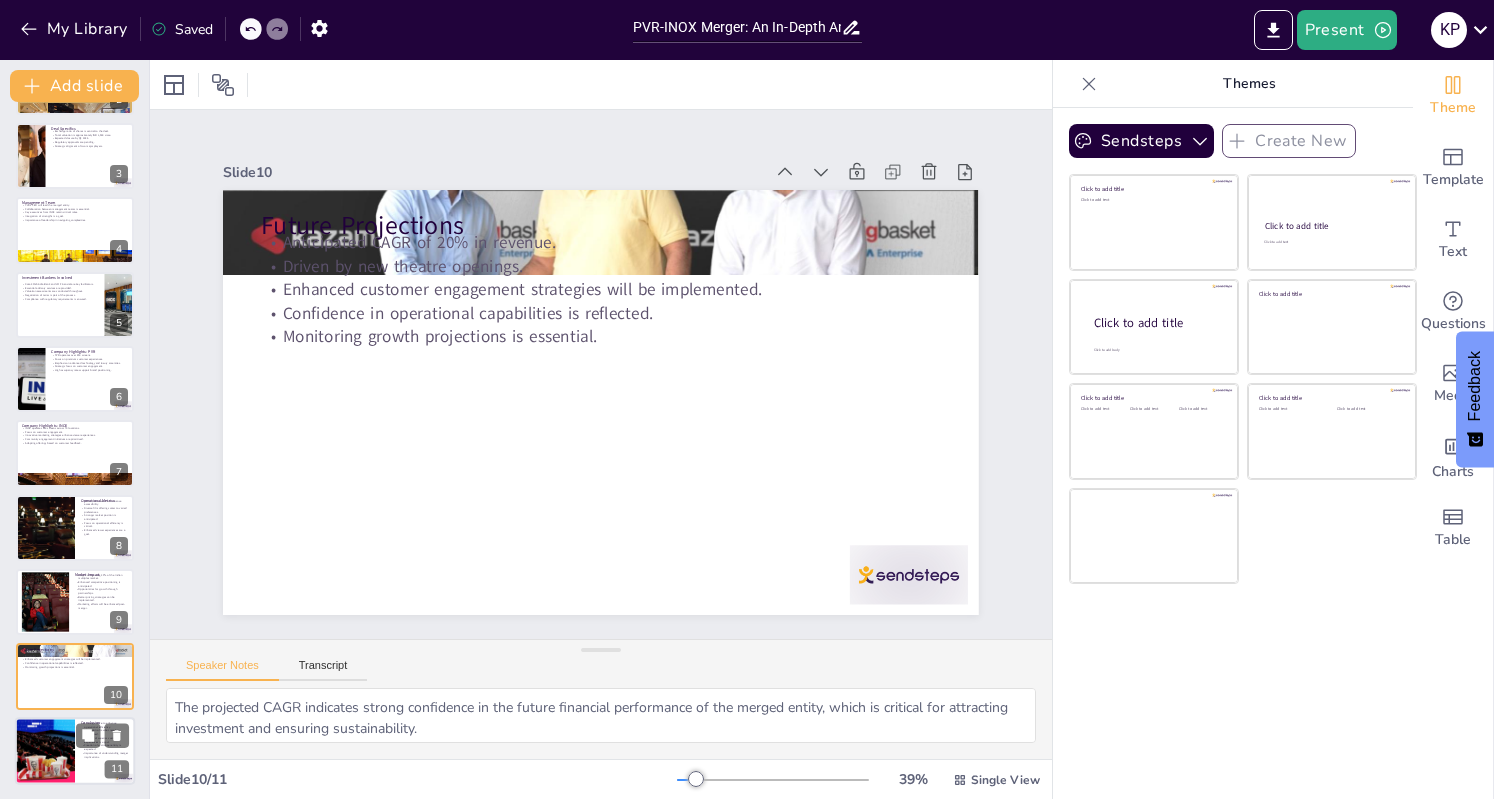 click at bounding box center (44, 751) 